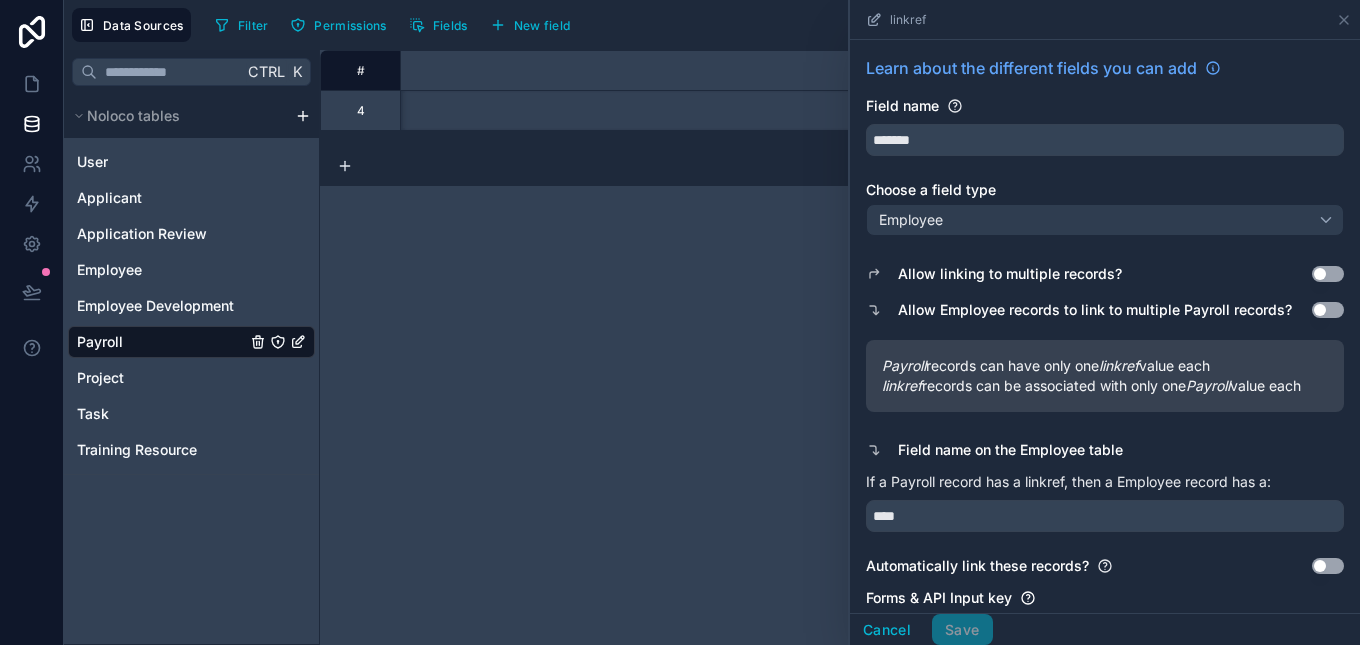 scroll, scrollTop: 0, scrollLeft: 0, axis: both 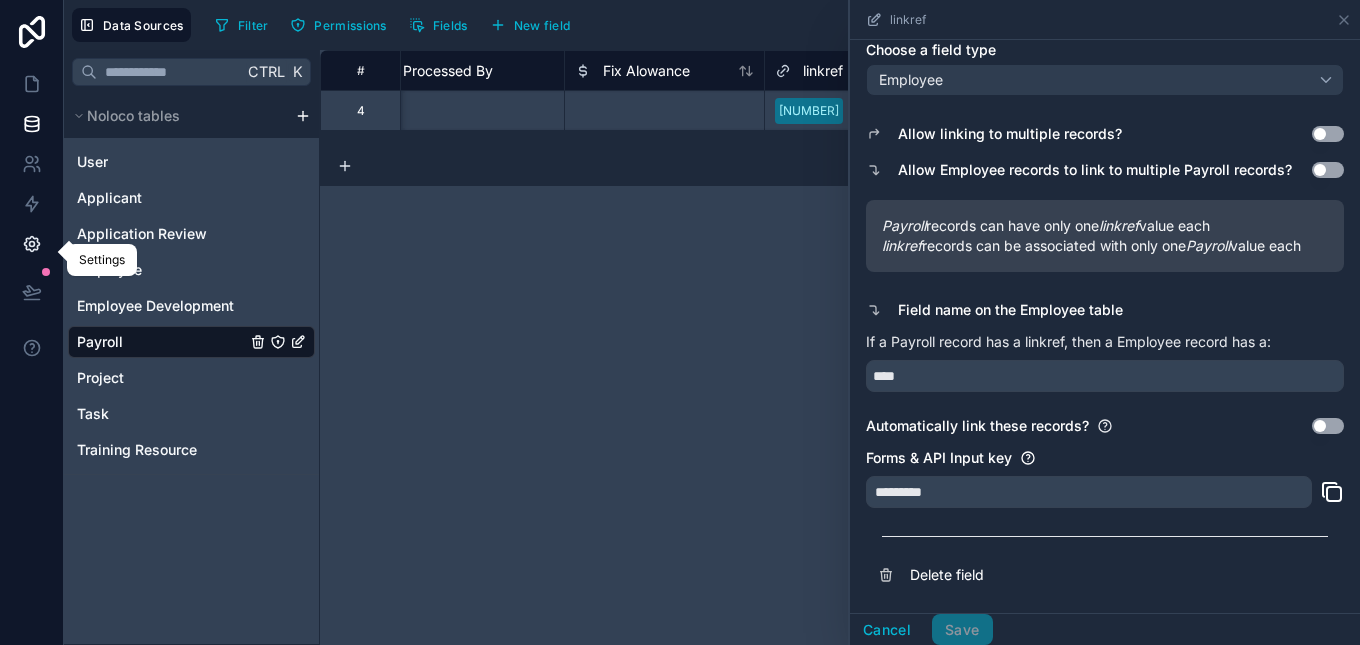 click 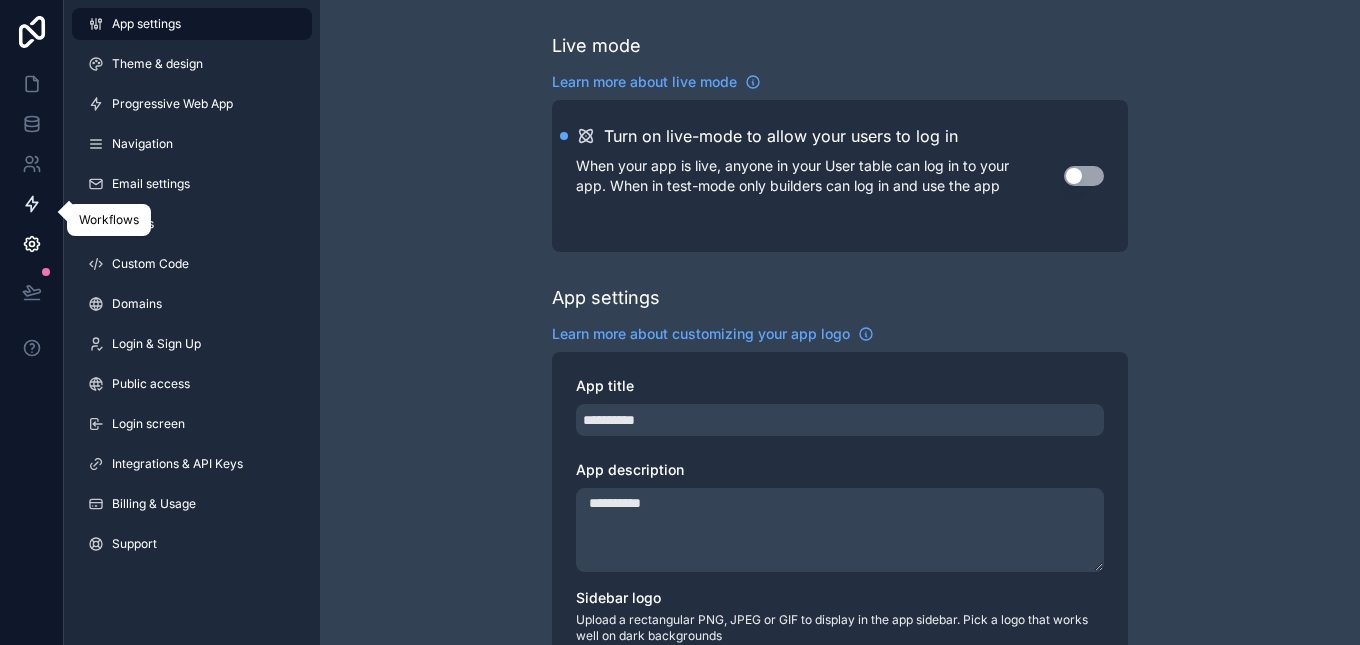 click 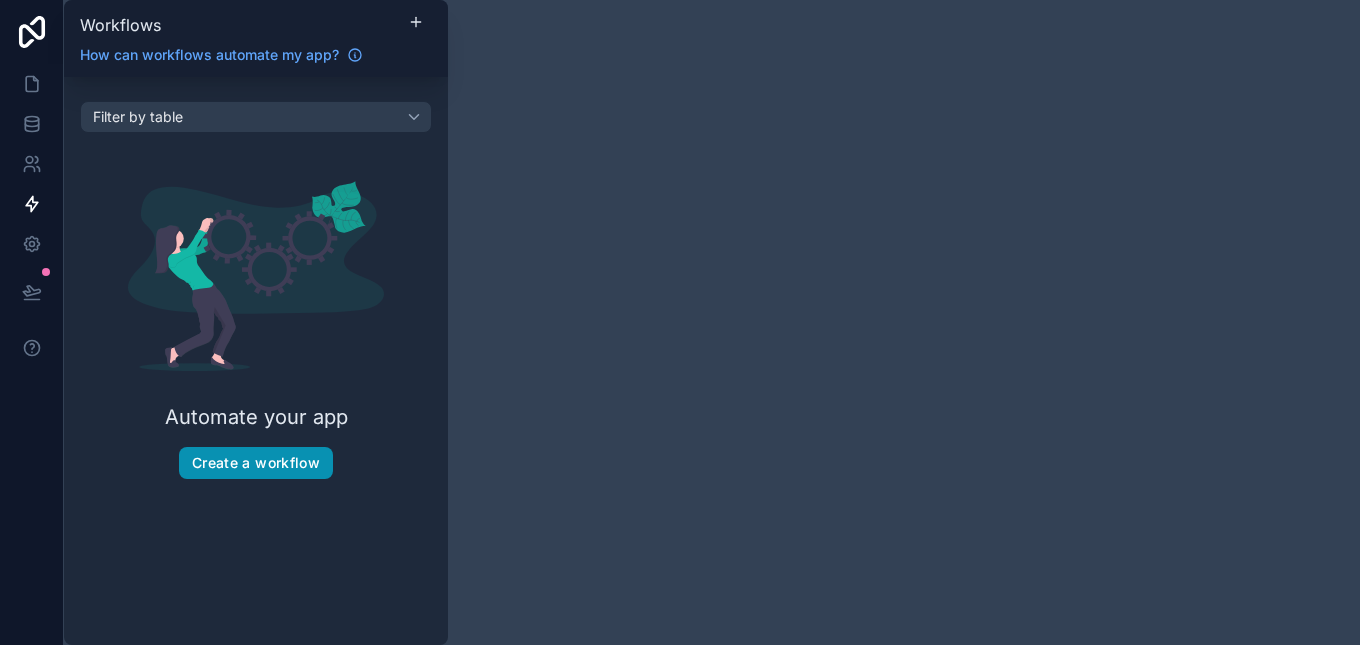 click on "Create a workflow" at bounding box center (256, 463) 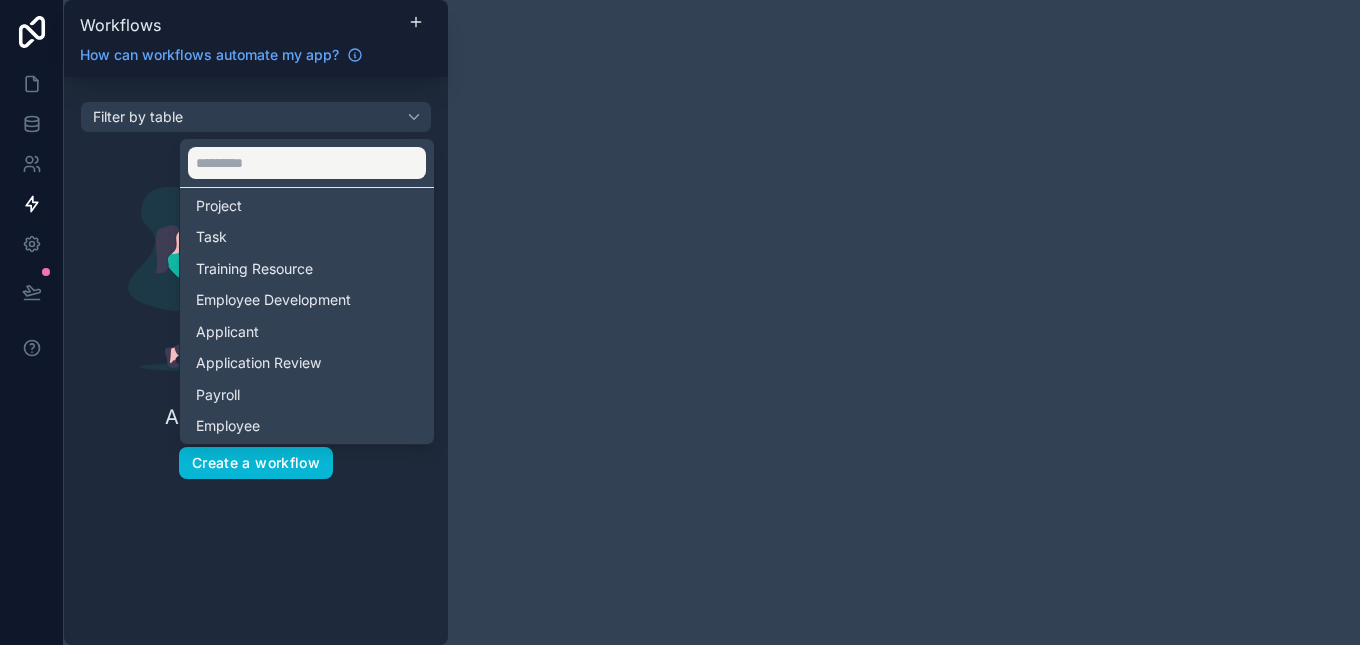 scroll, scrollTop: 76, scrollLeft: 0, axis: vertical 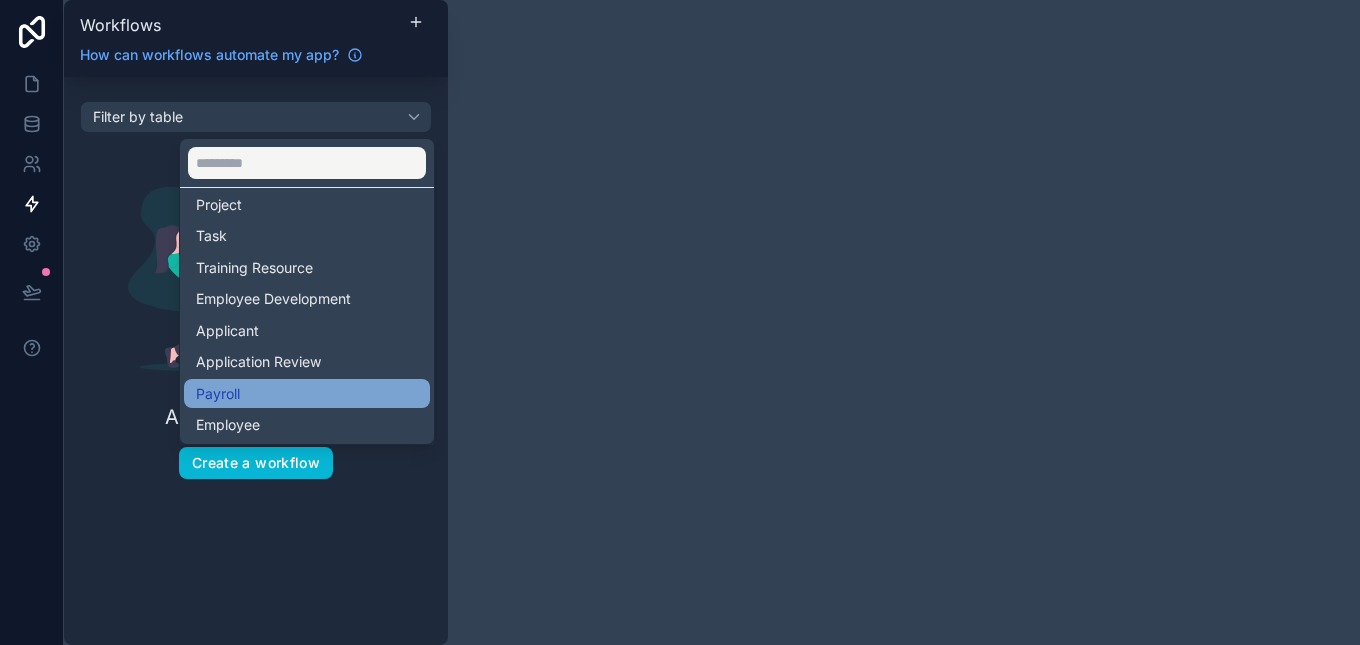 click on "Payroll" at bounding box center [307, 394] 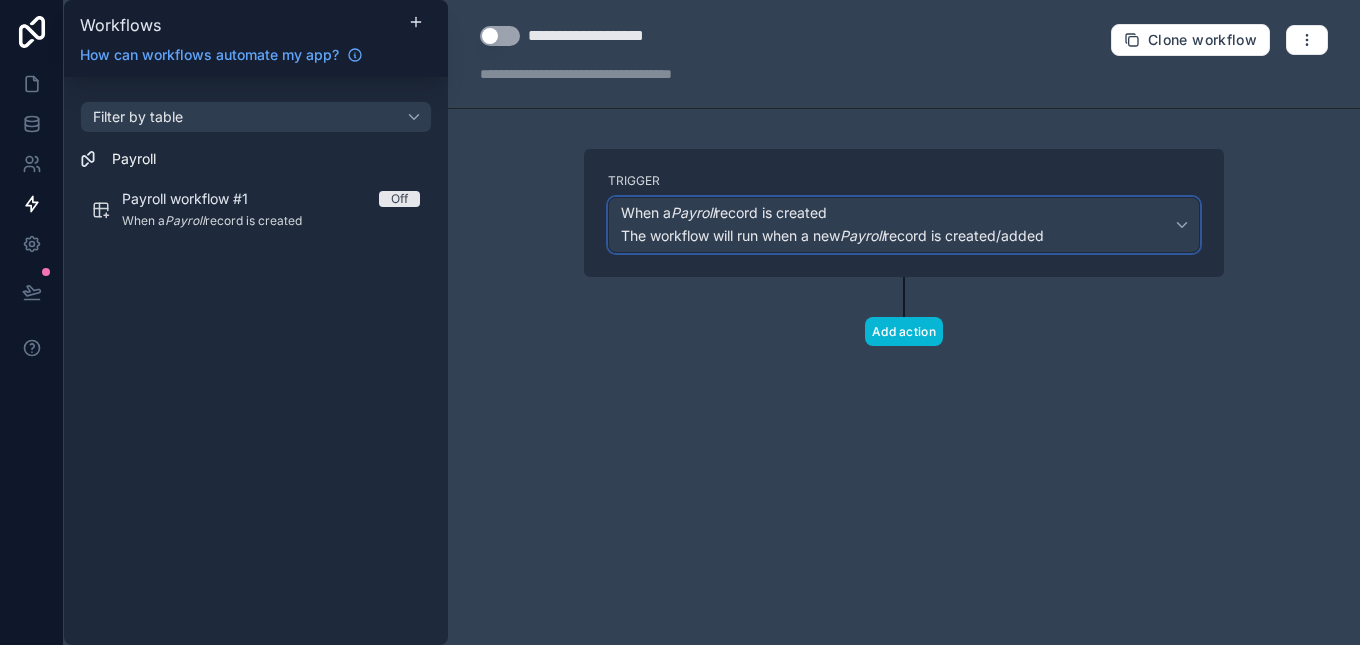 drag, startPoint x: 1172, startPoint y: 228, endPoint x: 1184, endPoint y: 226, distance: 12.165525 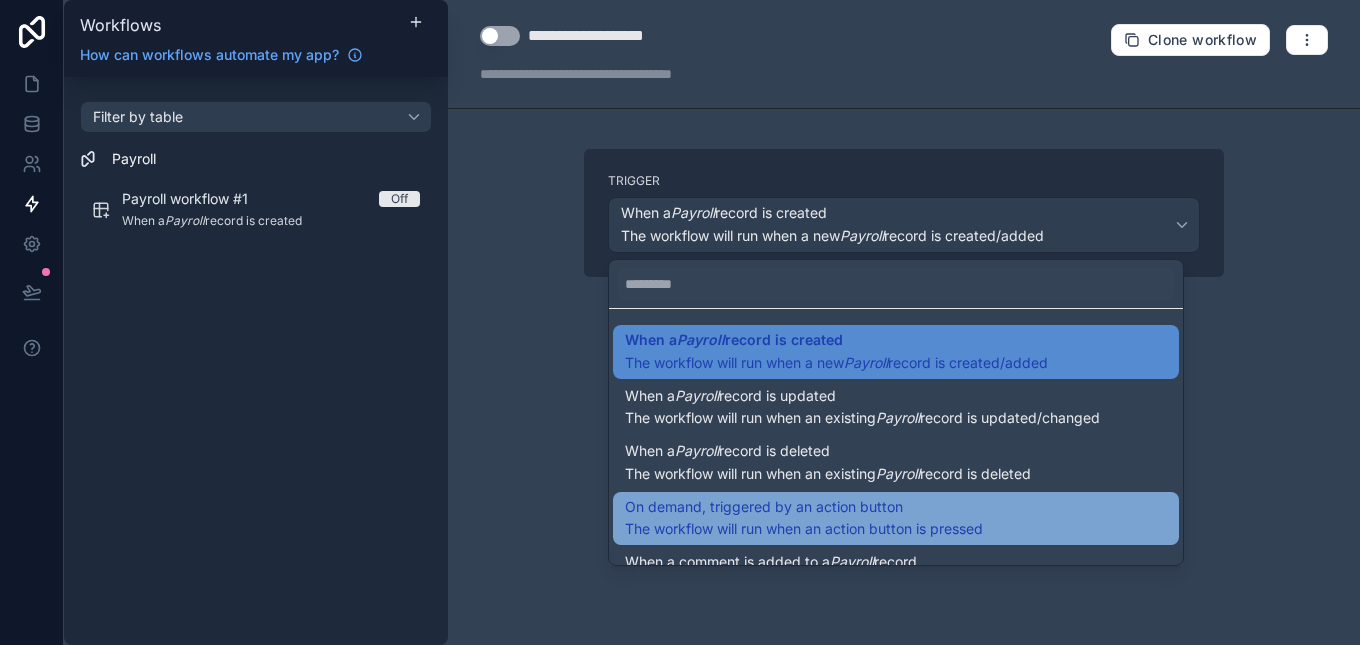click on "On demand, triggered by an action button The workflow will run when an action button is pressed" at bounding box center (896, 519) 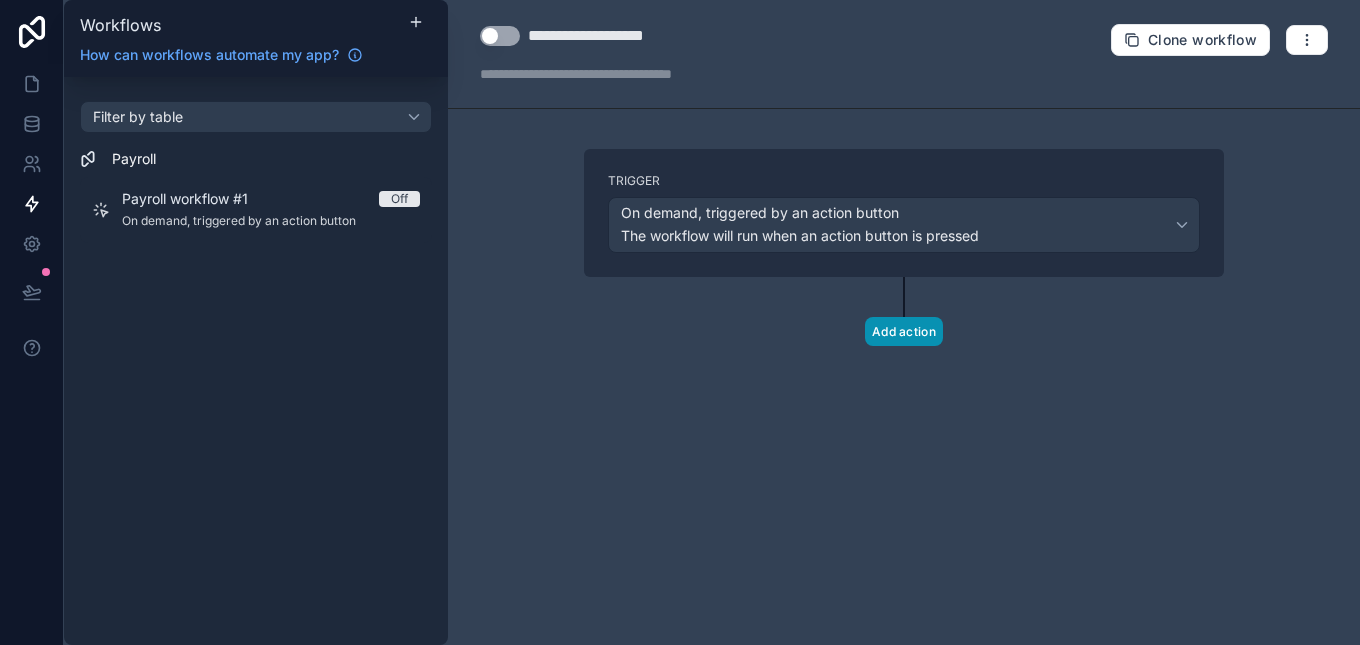 click on "Add action" at bounding box center (904, 331) 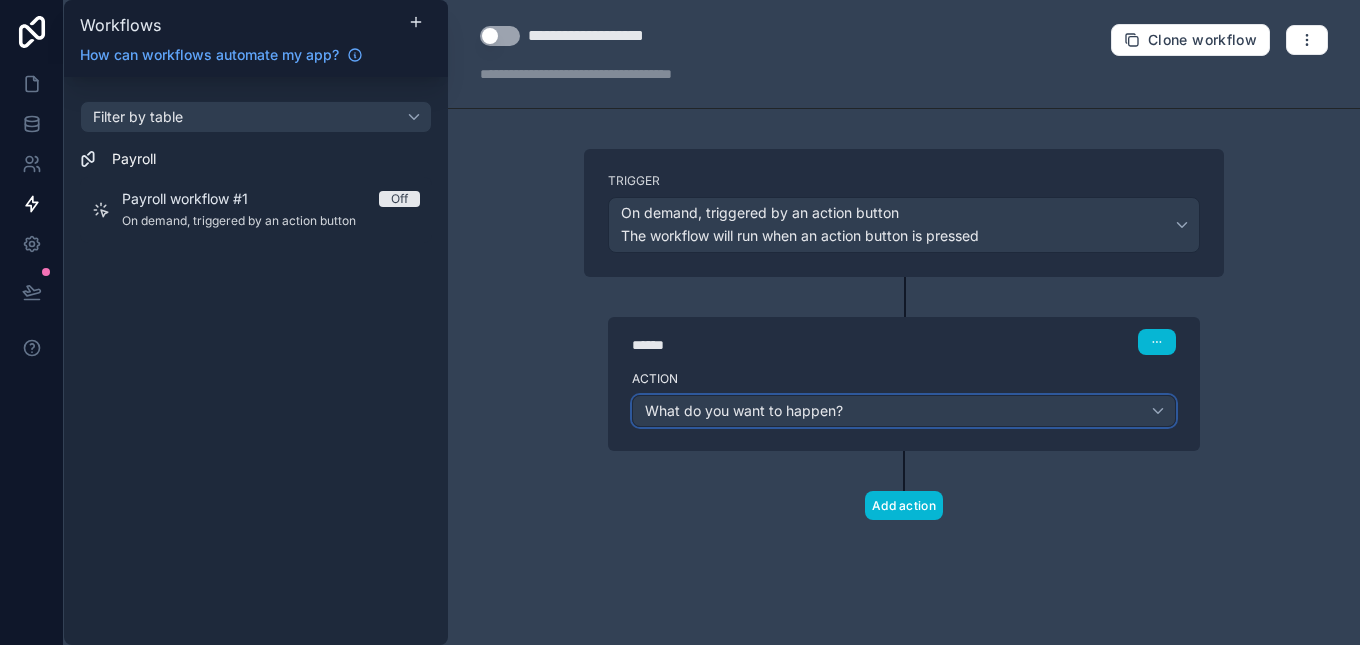 click on "What do you want to happen?" at bounding box center [904, 411] 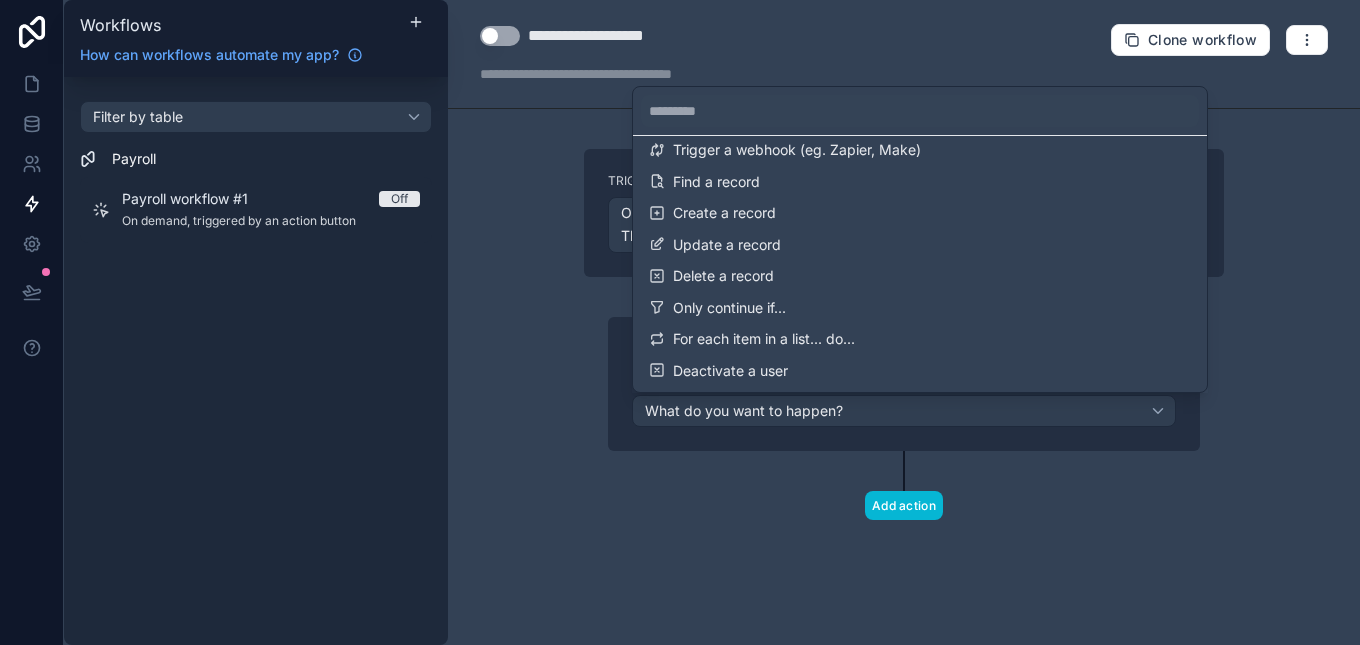 scroll, scrollTop: 86, scrollLeft: 0, axis: vertical 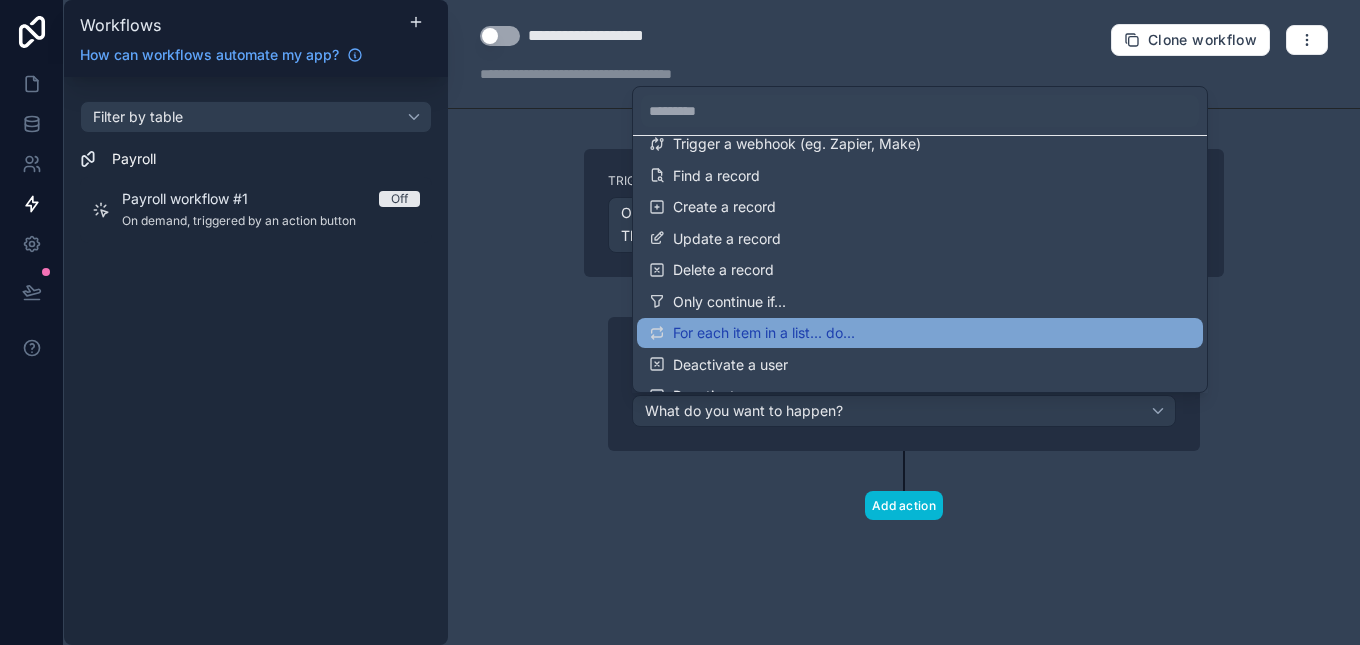 click on "For each item in a list... do..." at bounding box center (920, 333) 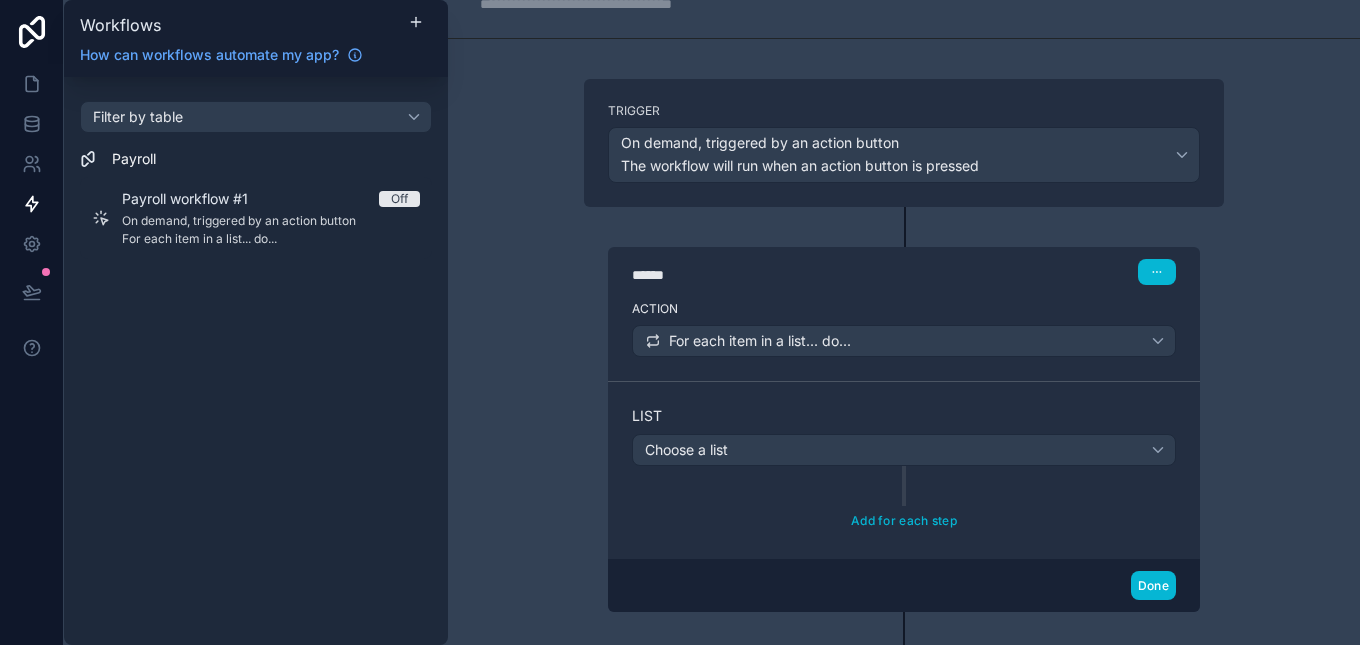 scroll, scrollTop: 170, scrollLeft: 0, axis: vertical 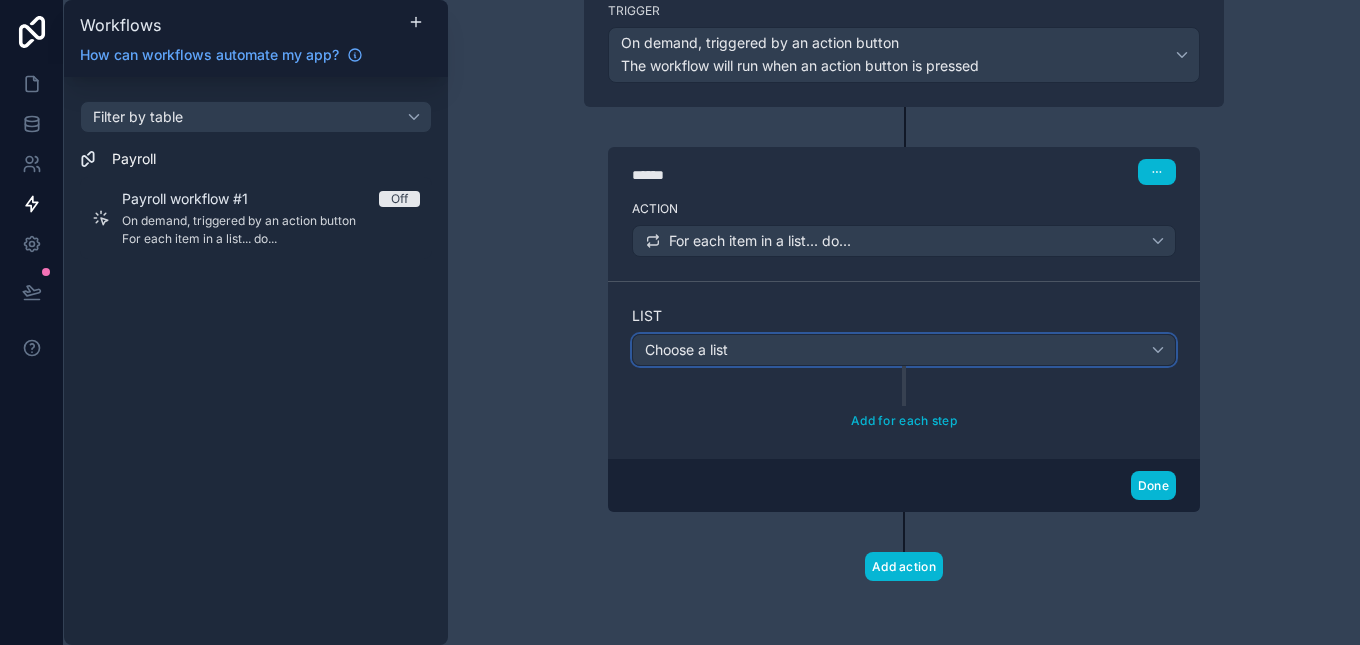 click on "Choose a list" at bounding box center [904, 350] 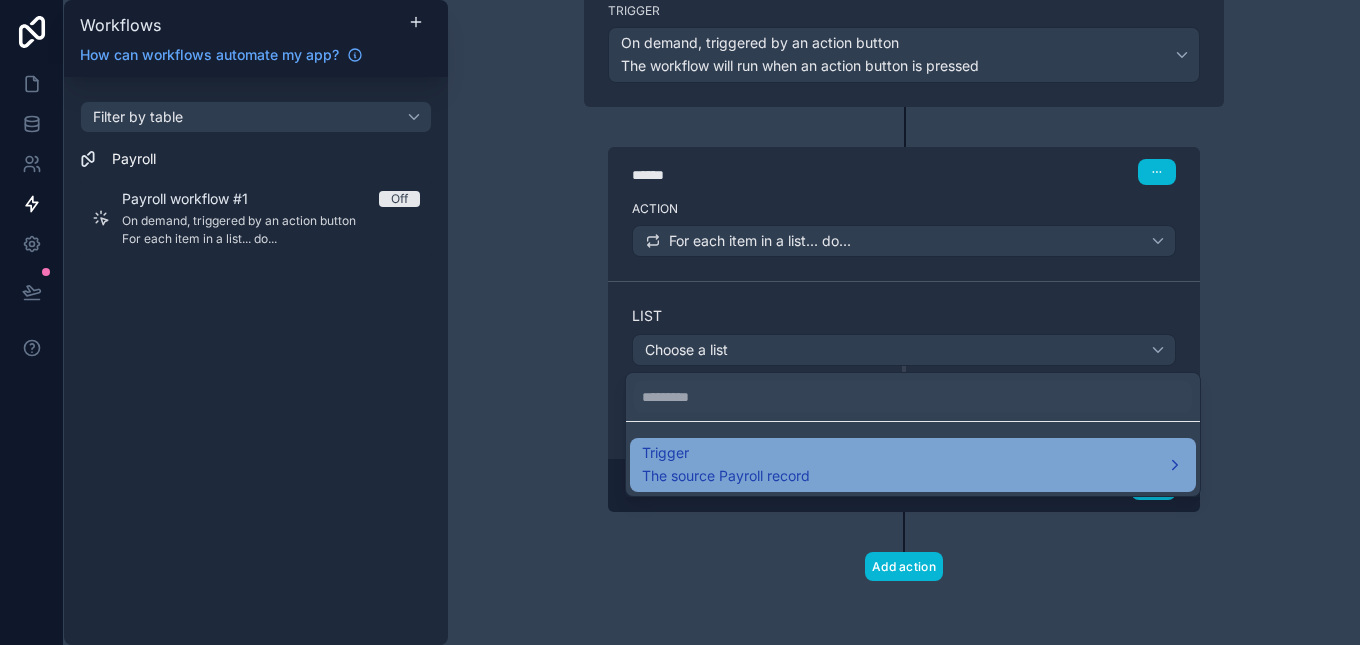 click on "Trigger The source Payroll record" at bounding box center [913, 465] 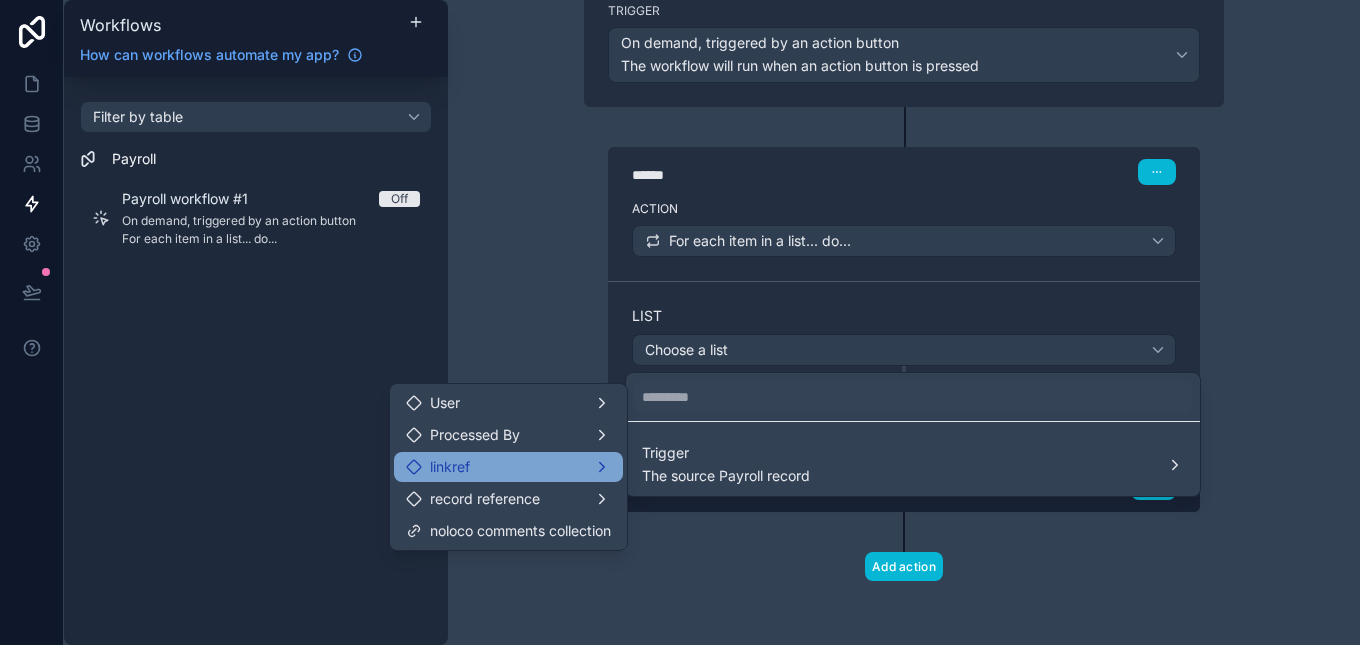 click on "linkref" at bounding box center [508, 467] 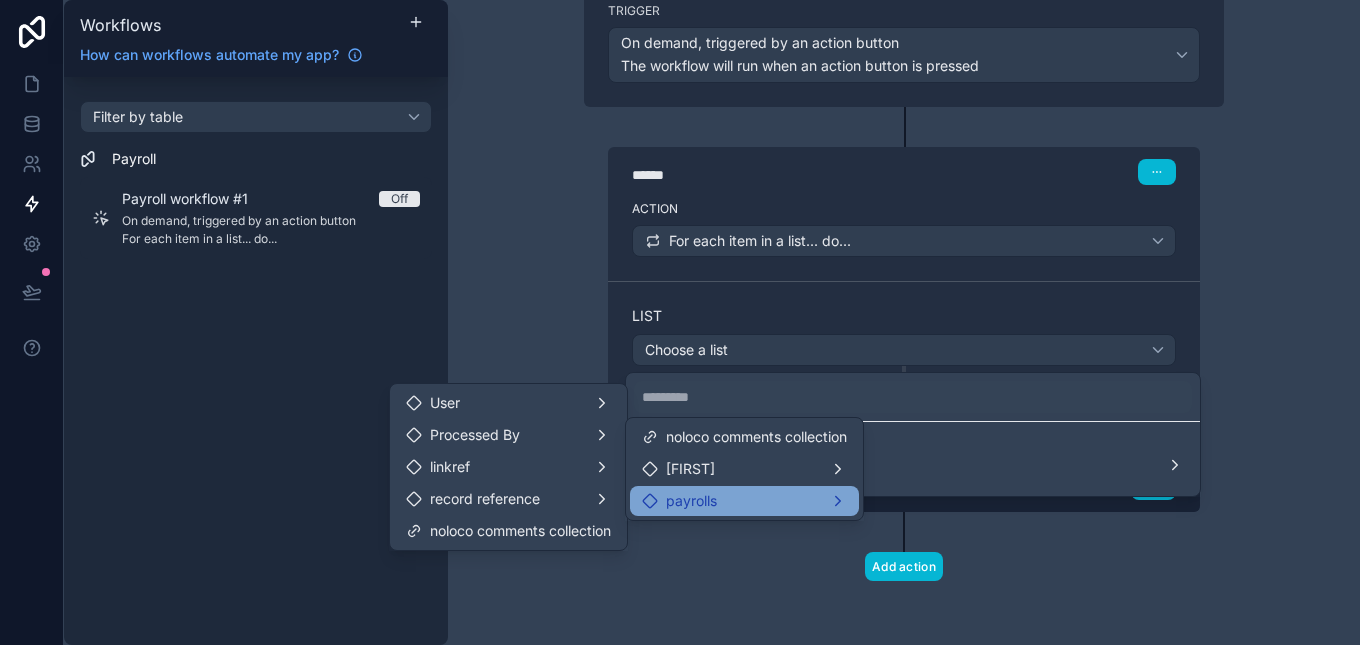 click on "payrolls" at bounding box center (691, 501) 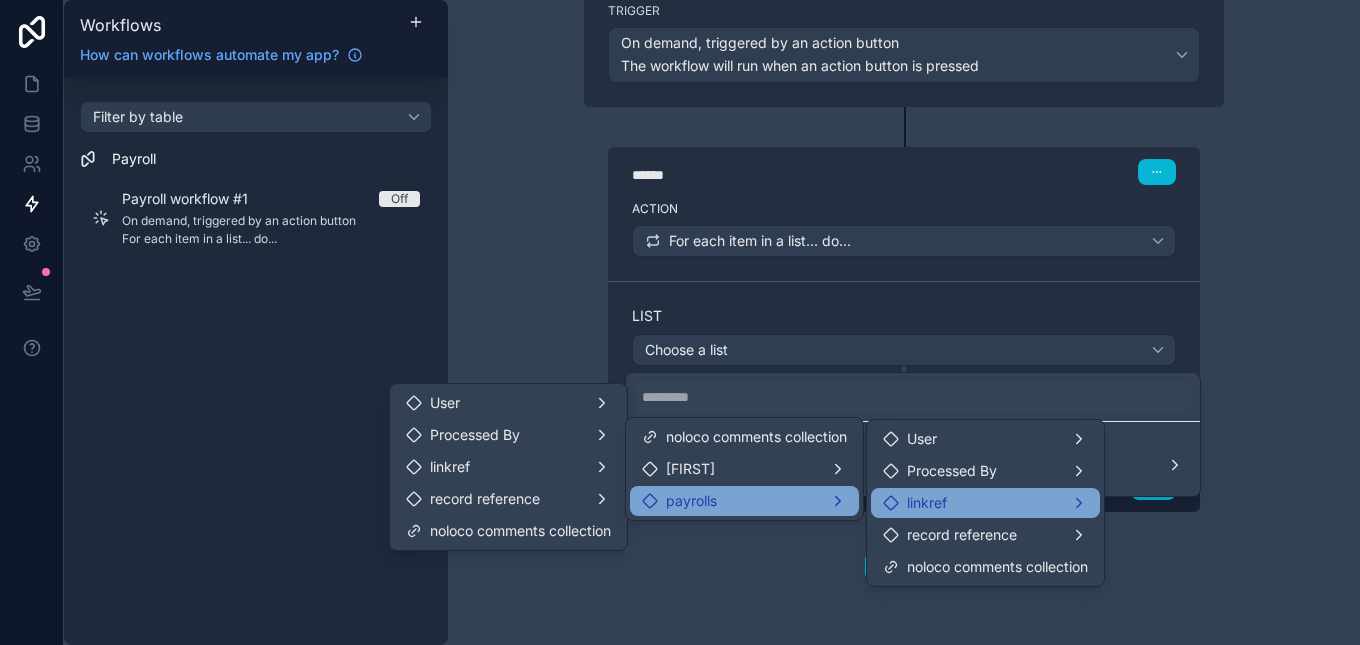 click on "linkref" at bounding box center [985, 503] 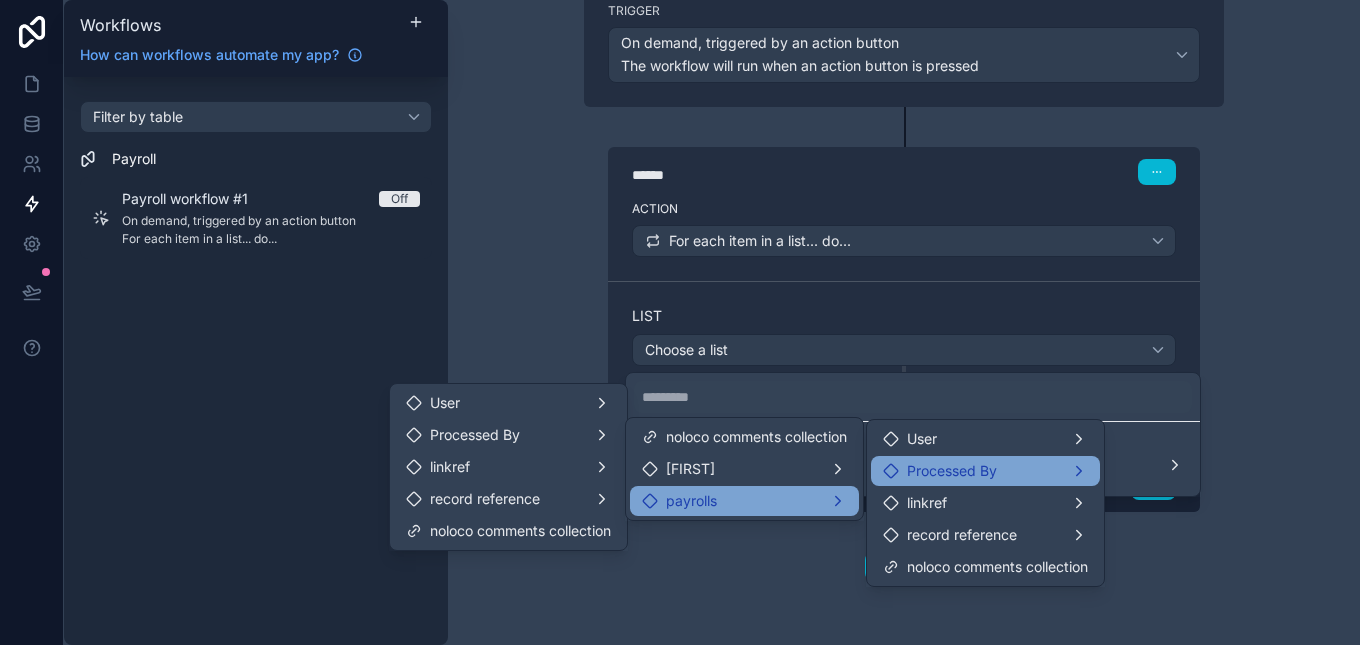 click on "Processed By" at bounding box center [985, 471] 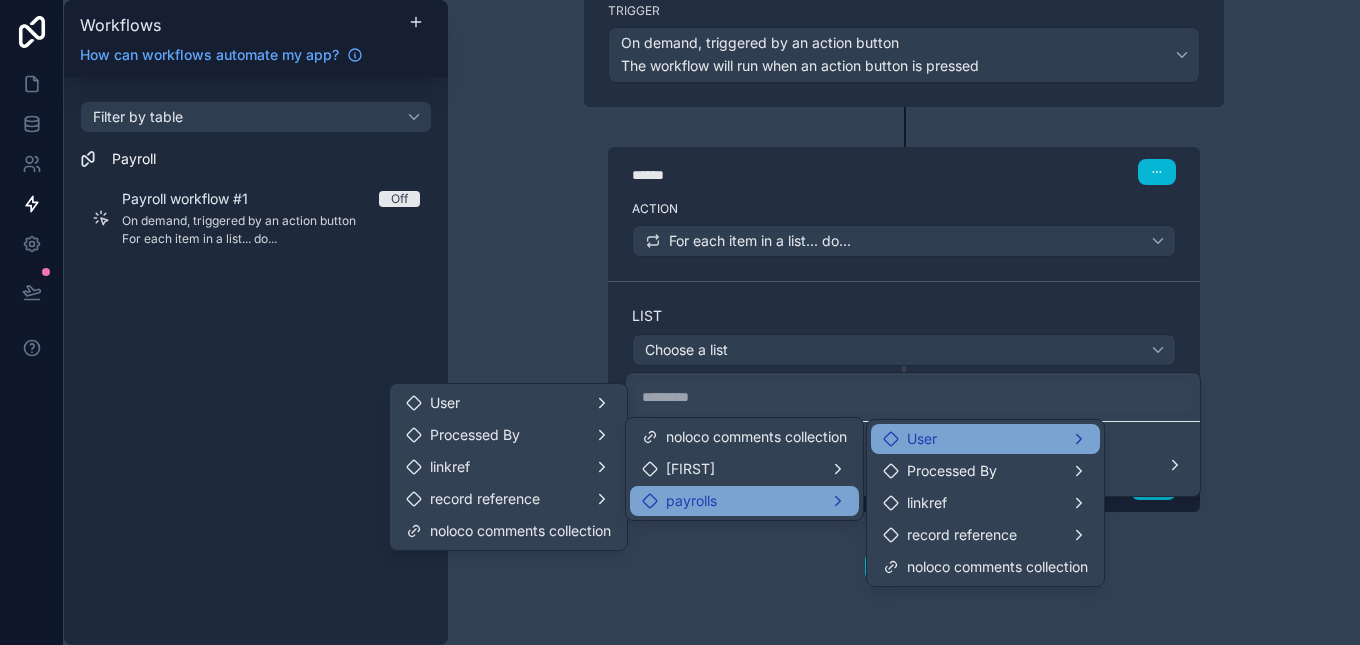 click on "User" at bounding box center [985, 439] 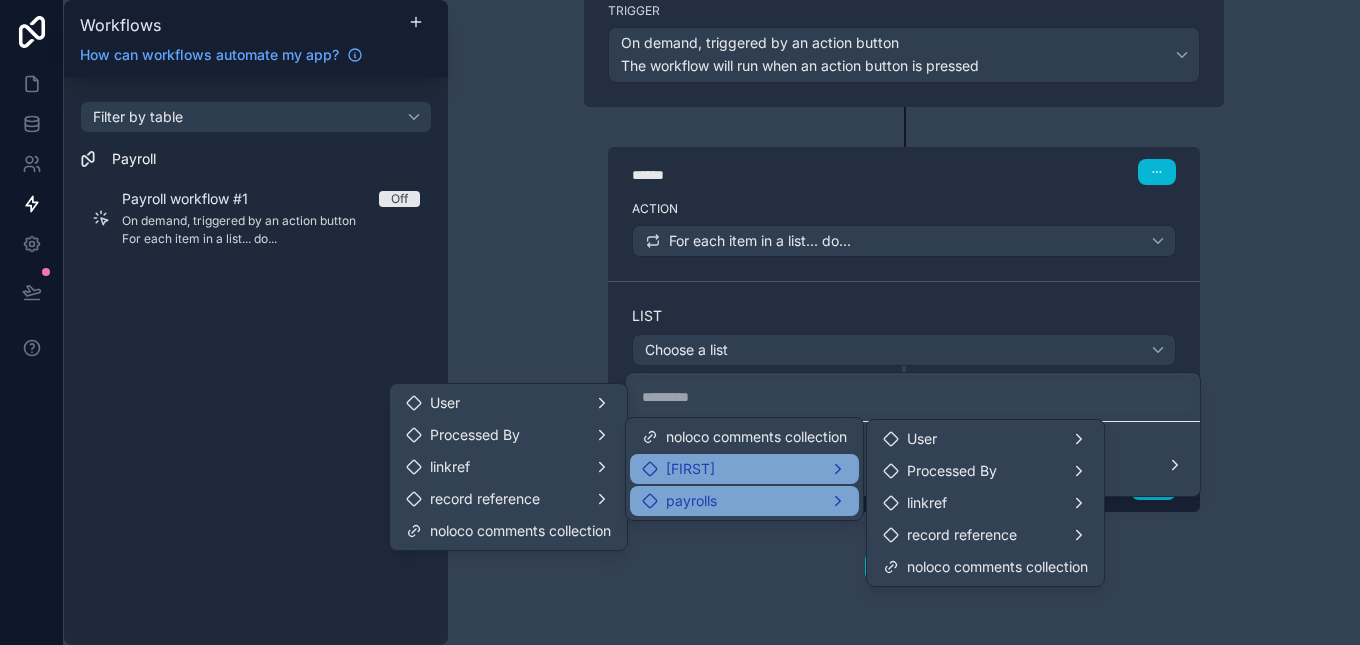 click on "[FIRST]" at bounding box center (744, 469) 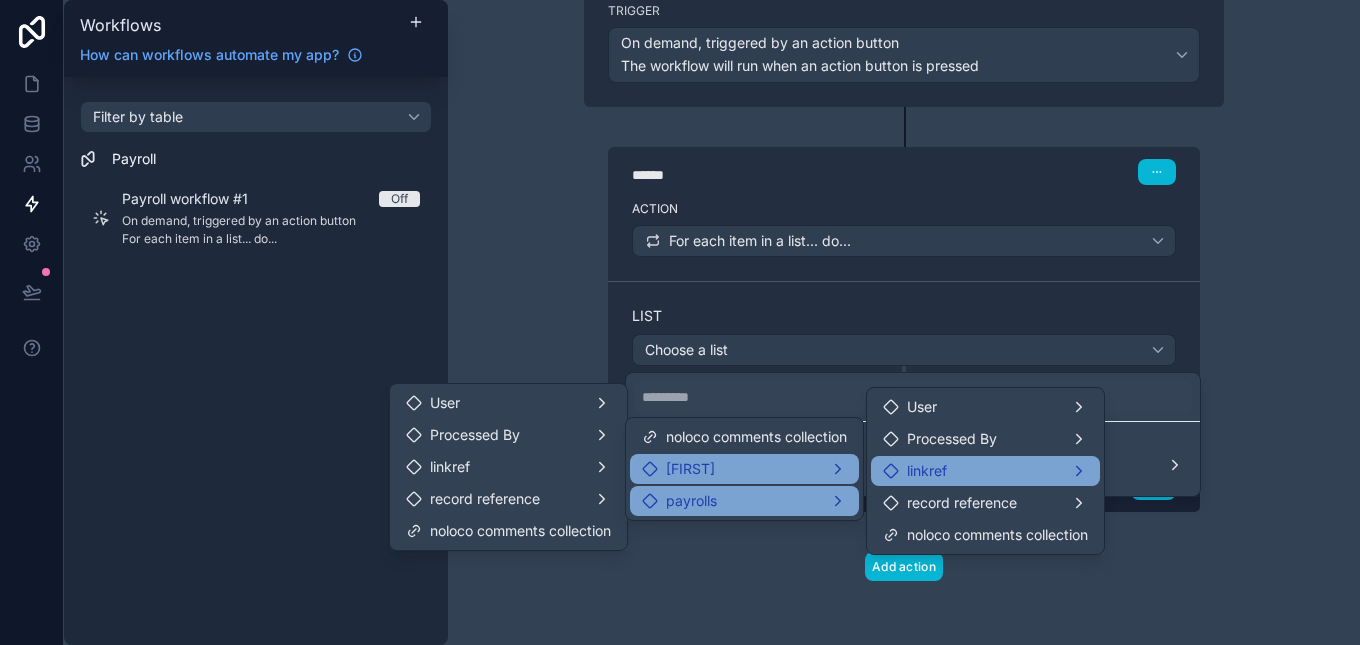 click 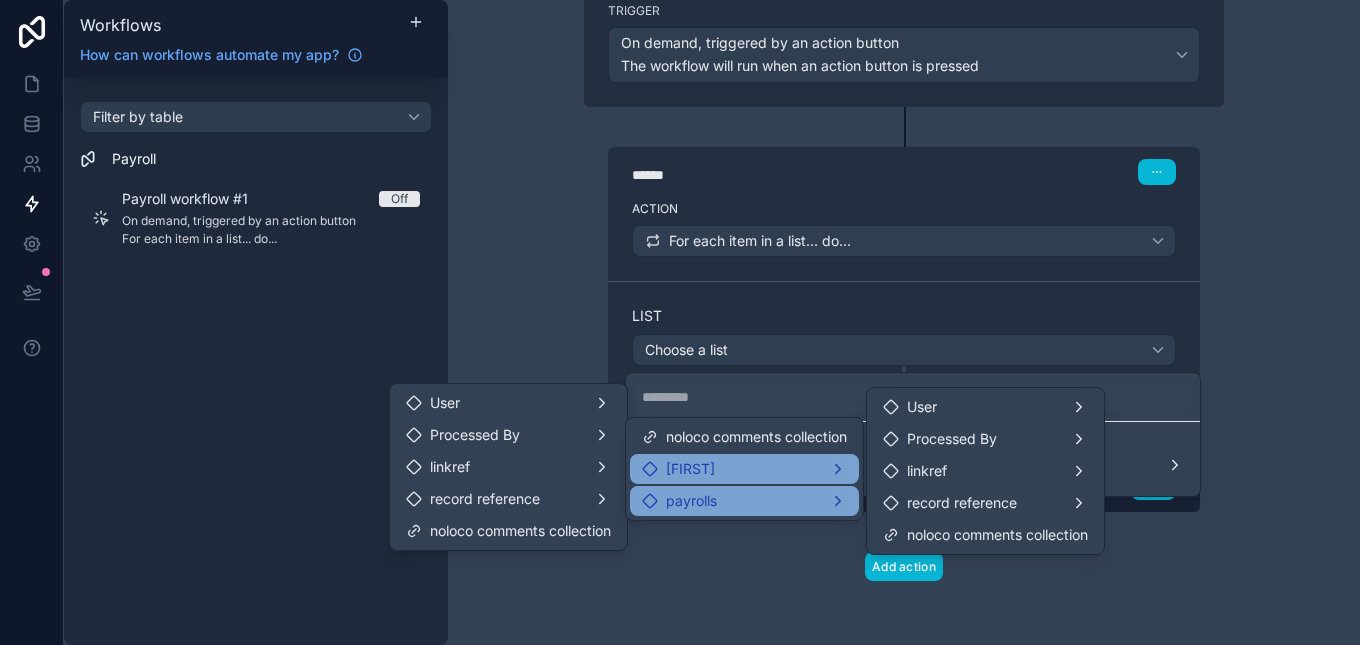 drag, startPoint x: 1086, startPoint y: 472, endPoint x: 795, endPoint y: 489, distance: 291.49615 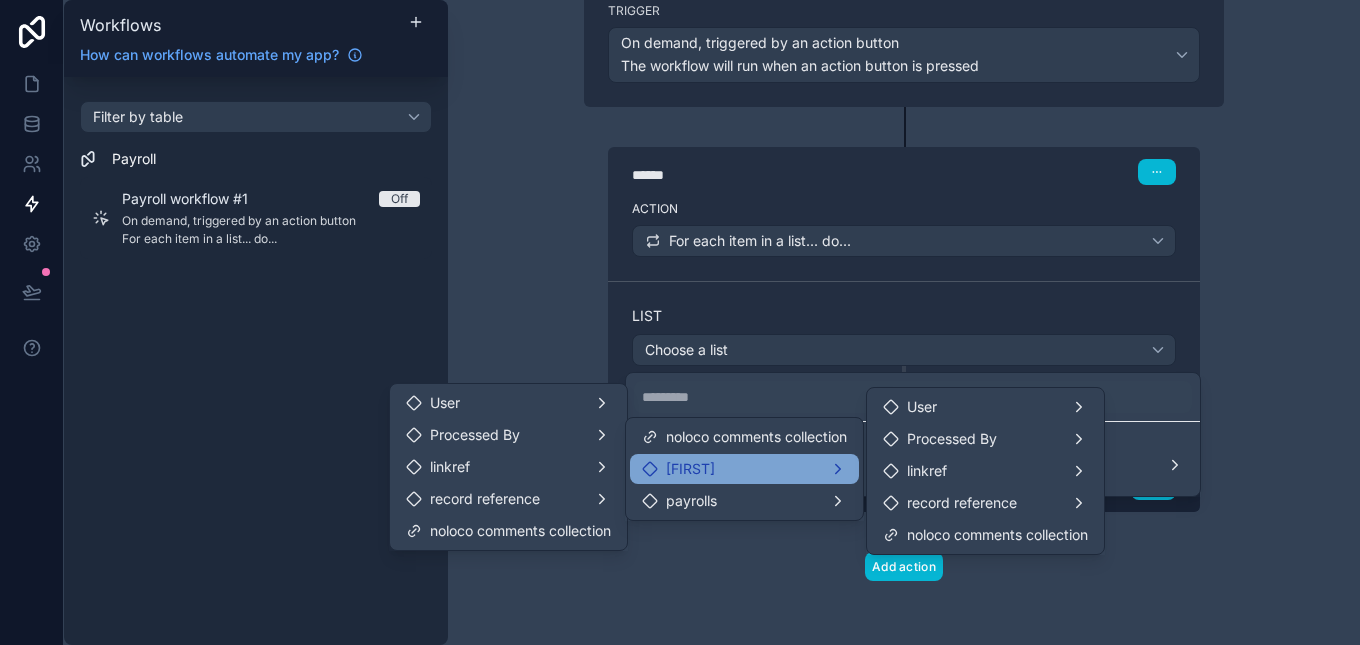click at bounding box center [680, 322] 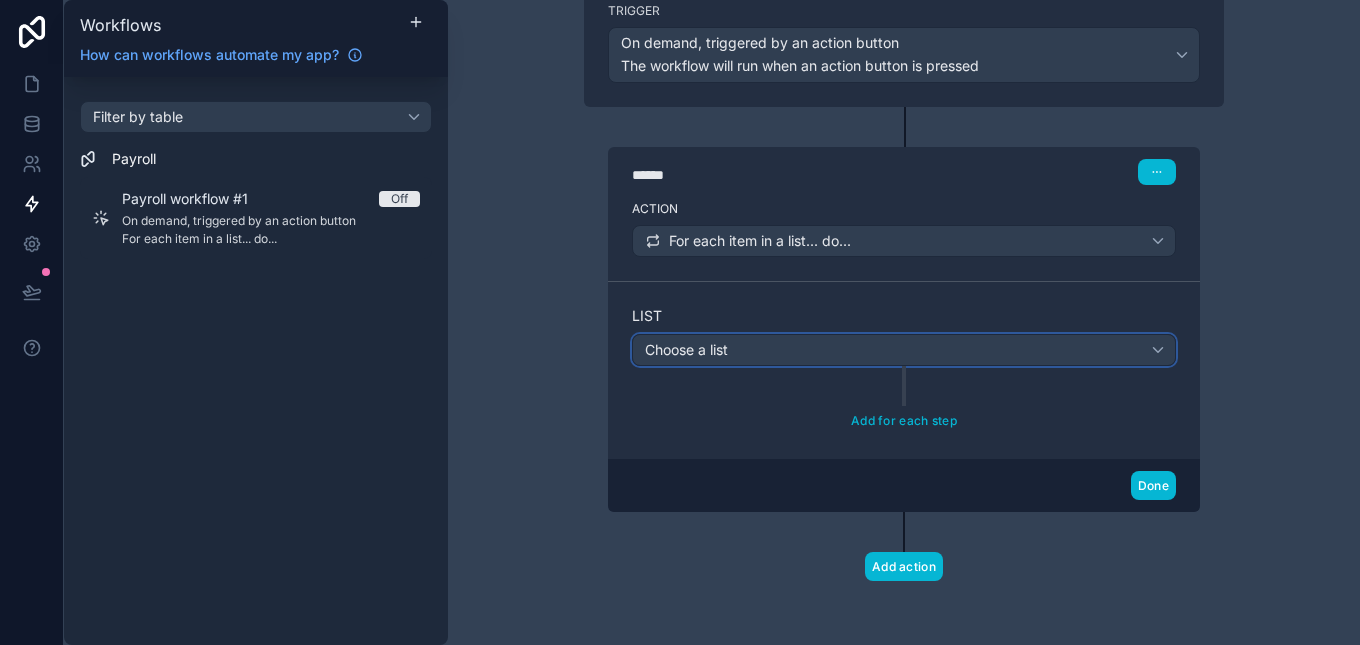 click on "Choose a list" at bounding box center (904, 350) 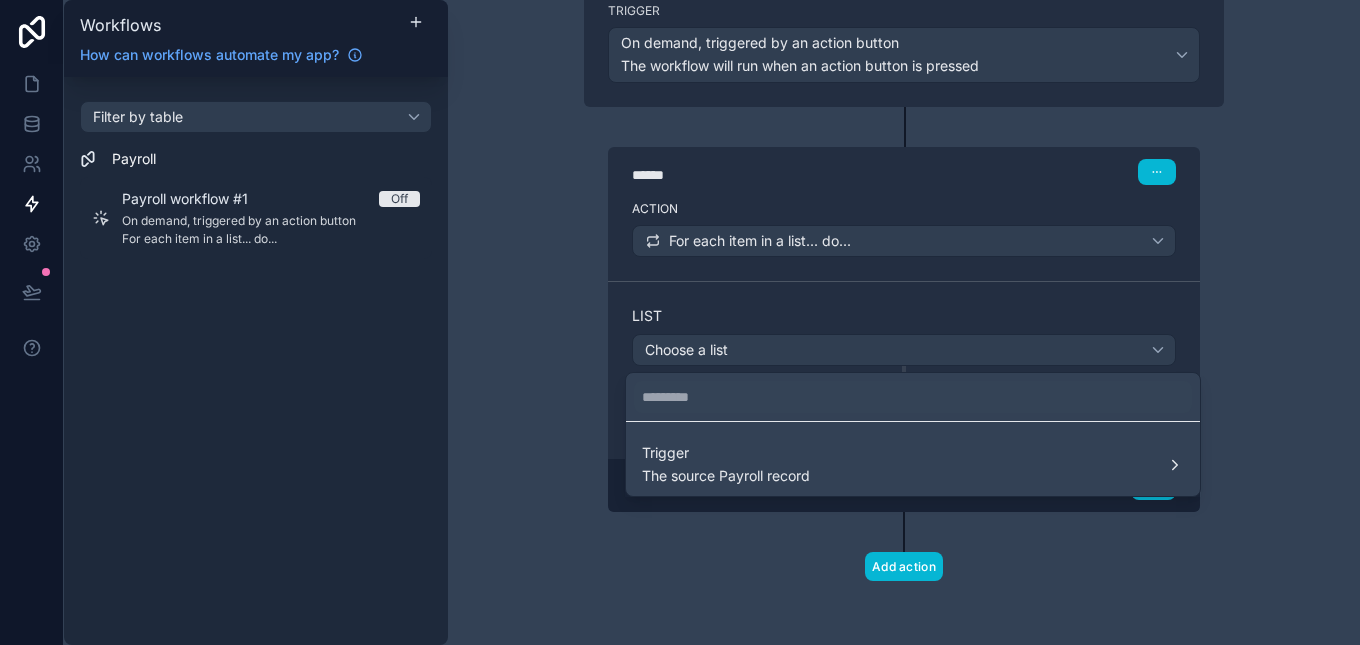 click at bounding box center (680, 322) 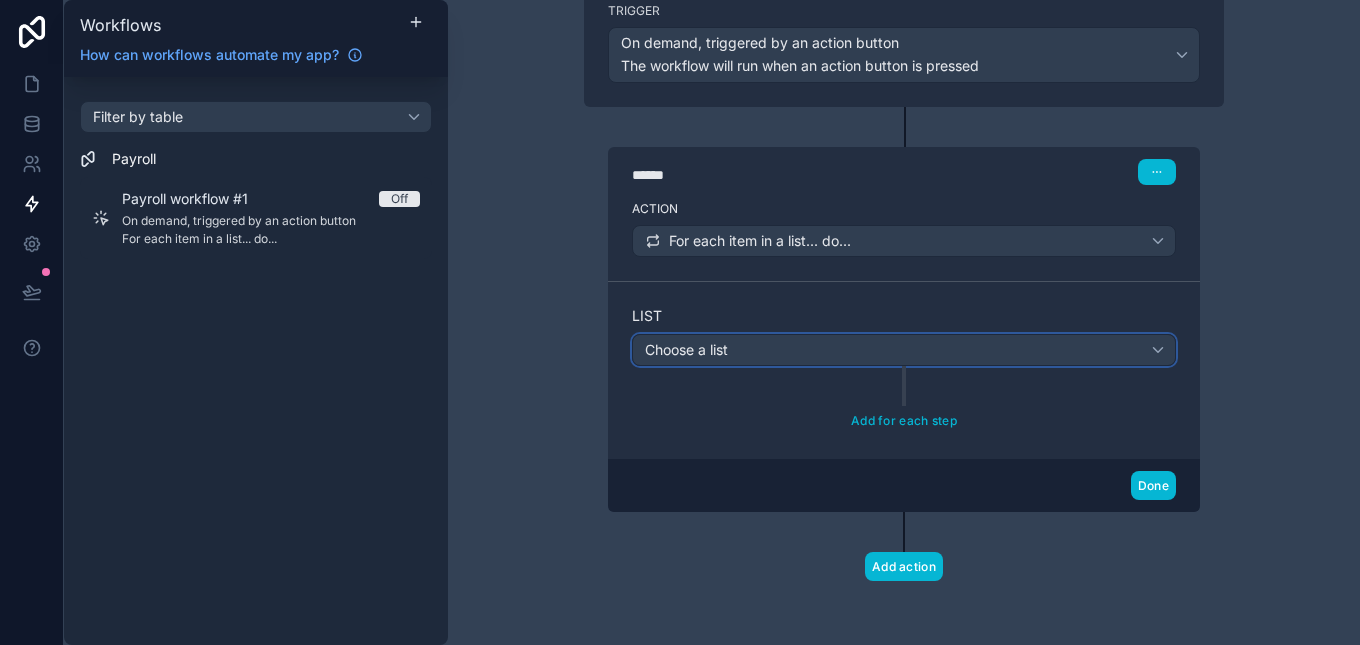 click on "Choose a list" at bounding box center (904, 350) 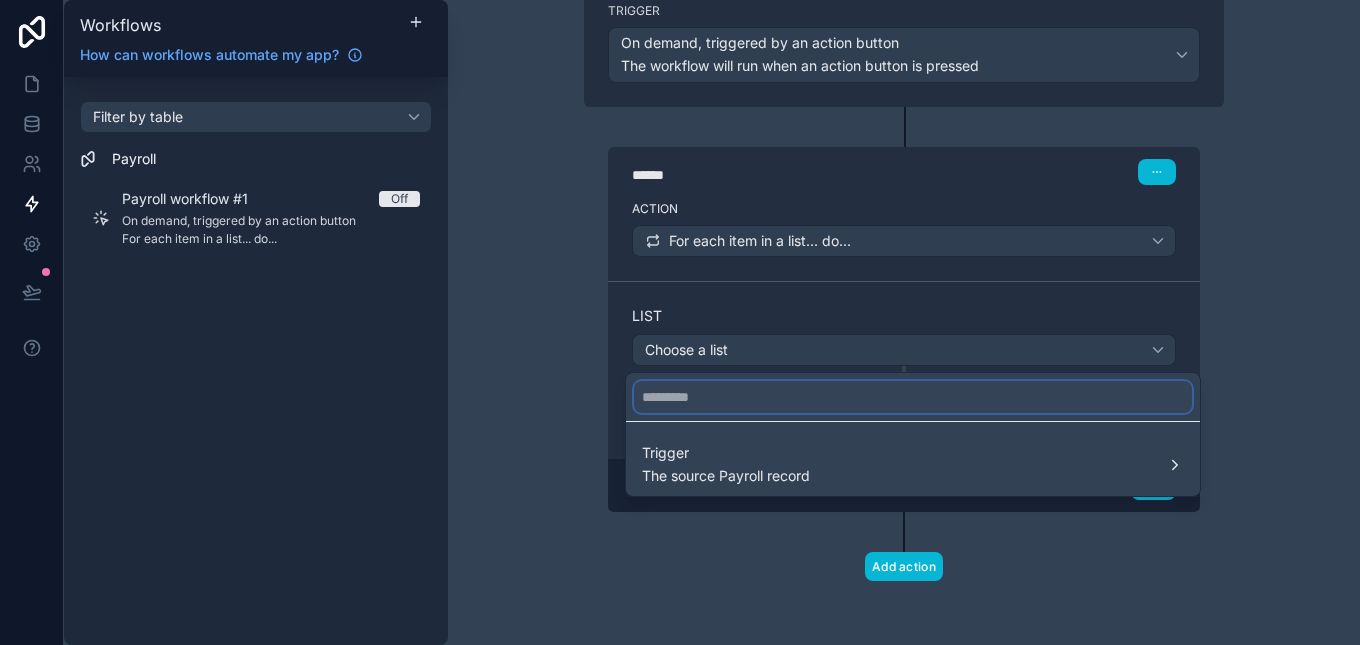 drag, startPoint x: 1011, startPoint y: 400, endPoint x: 915, endPoint y: 399, distance: 96.00521 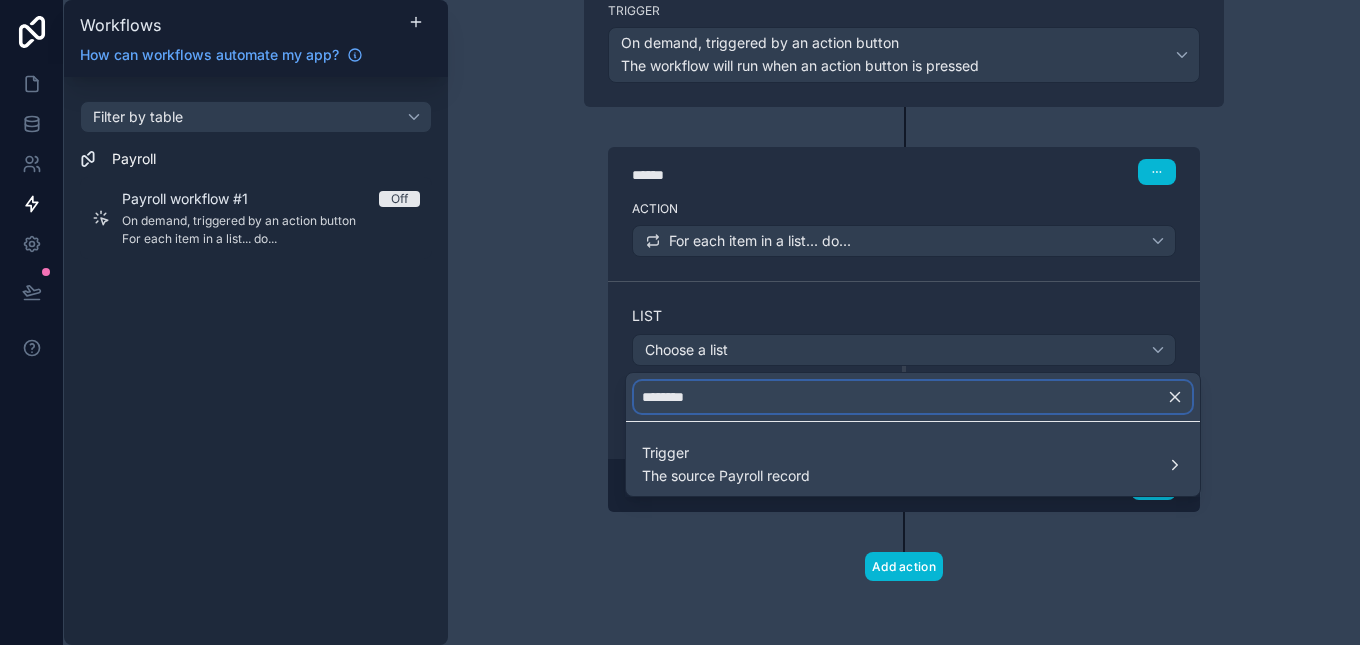 type on "********" 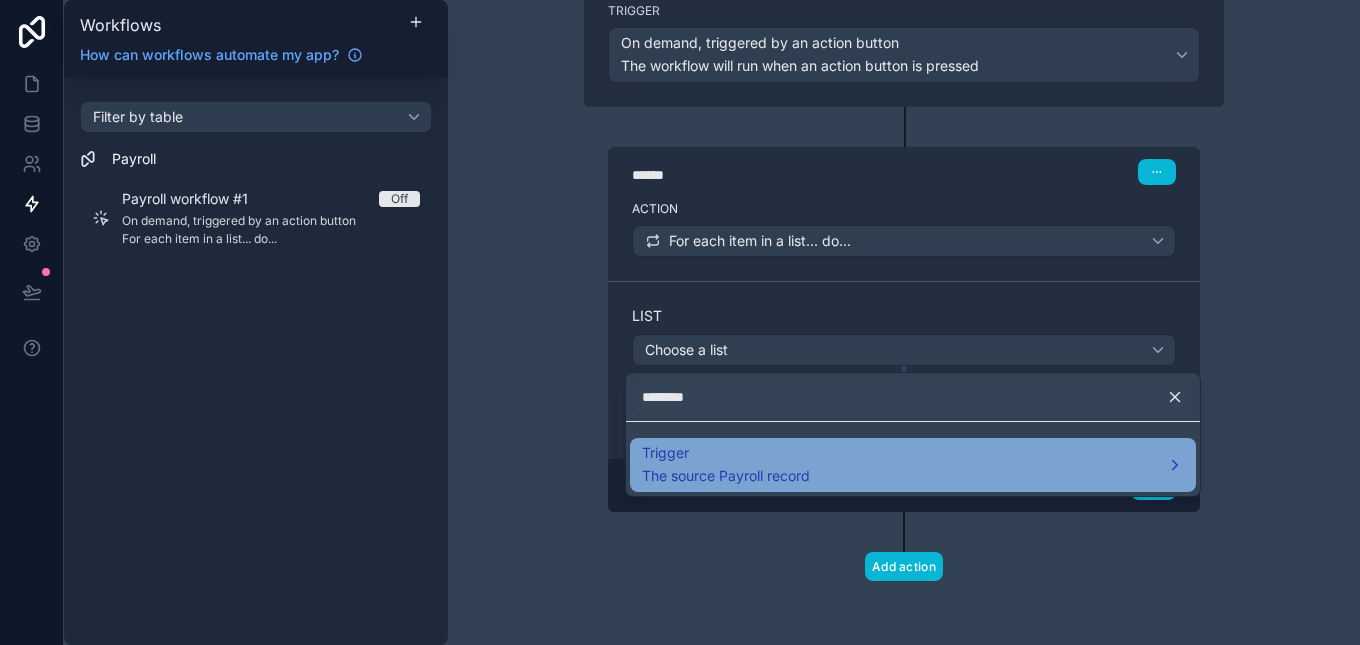 click on "Trigger The source Payroll record" at bounding box center (913, 465) 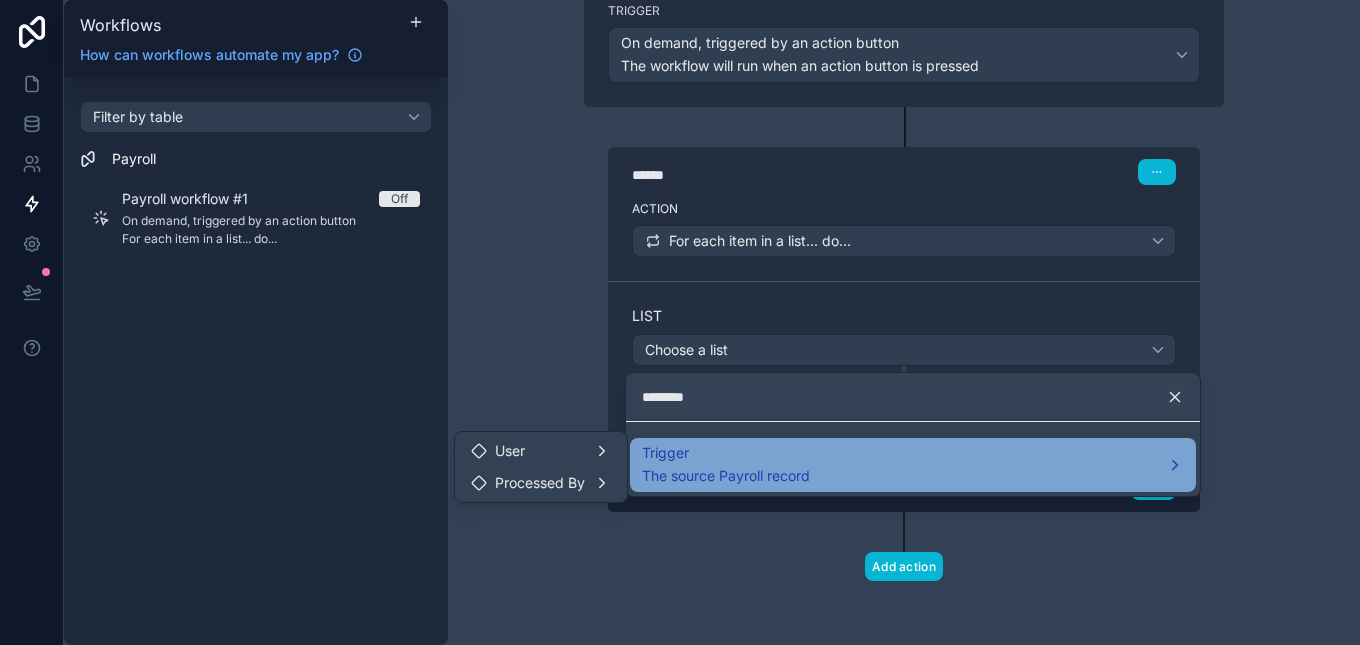 click on "The source Payroll record" at bounding box center (726, 476) 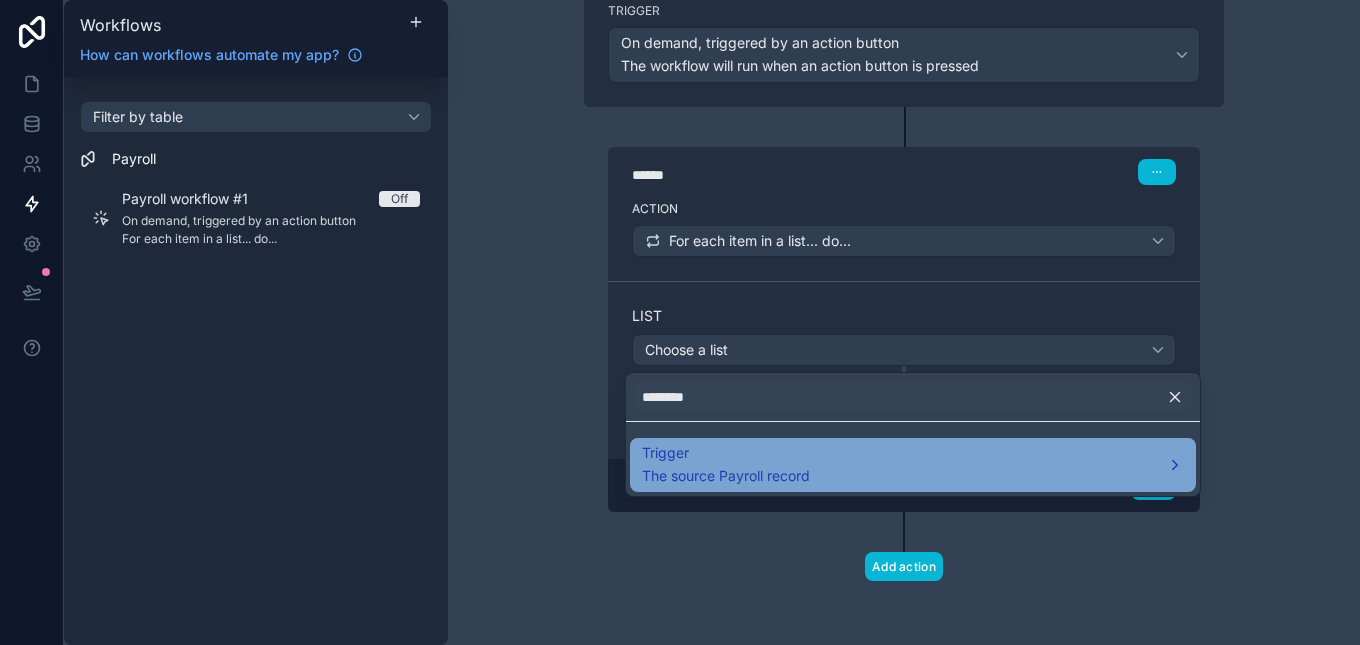 click on "The source Payroll record" at bounding box center [726, 476] 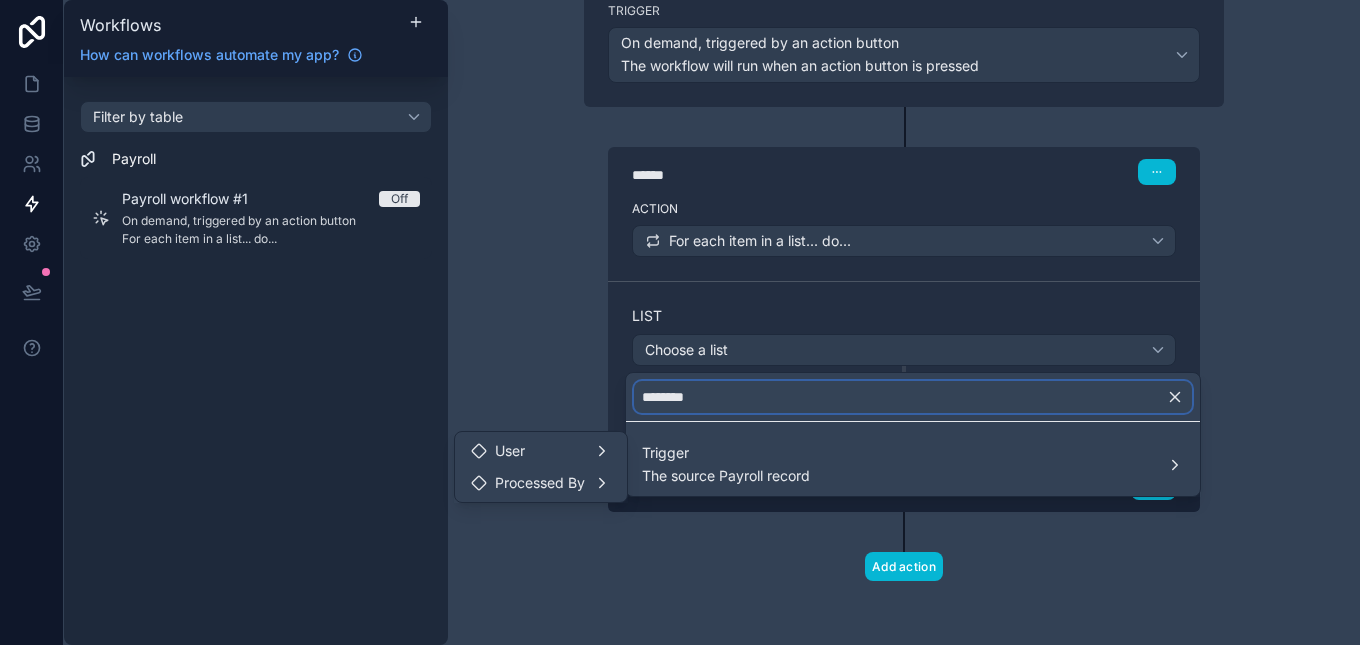 click on "********" at bounding box center (913, 397) 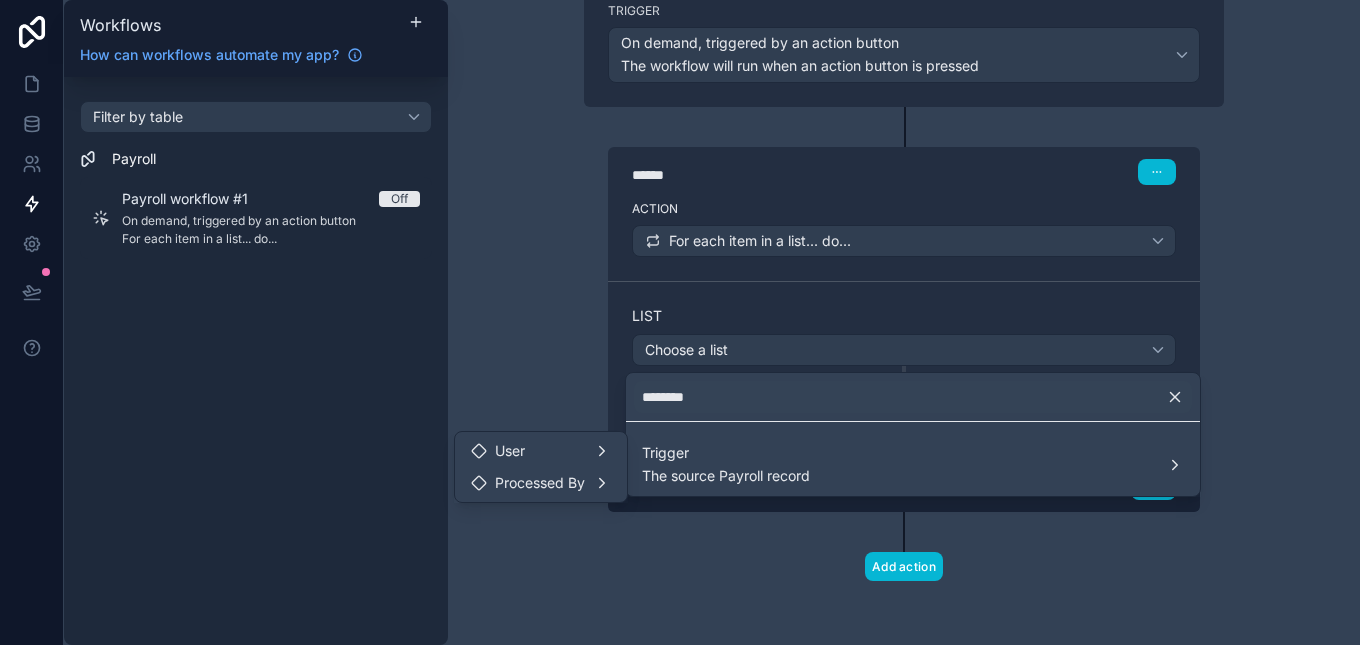 click 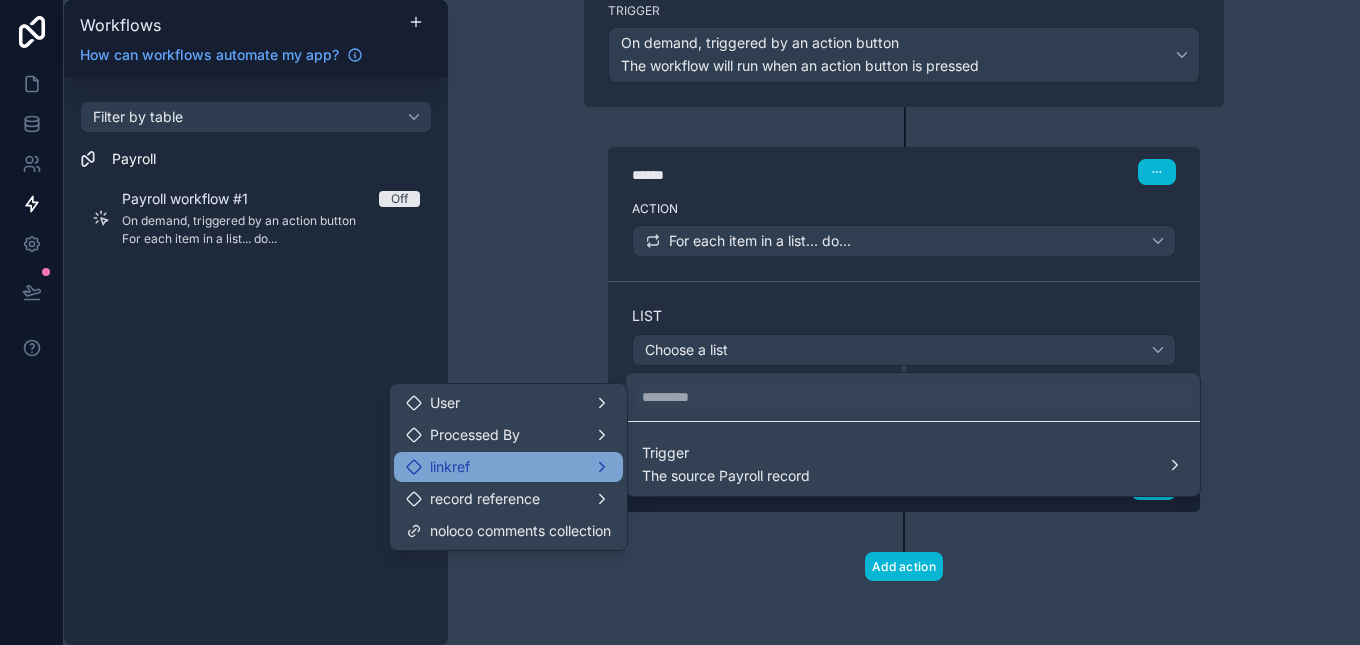 click on "linkref" at bounding box center [508, 467] 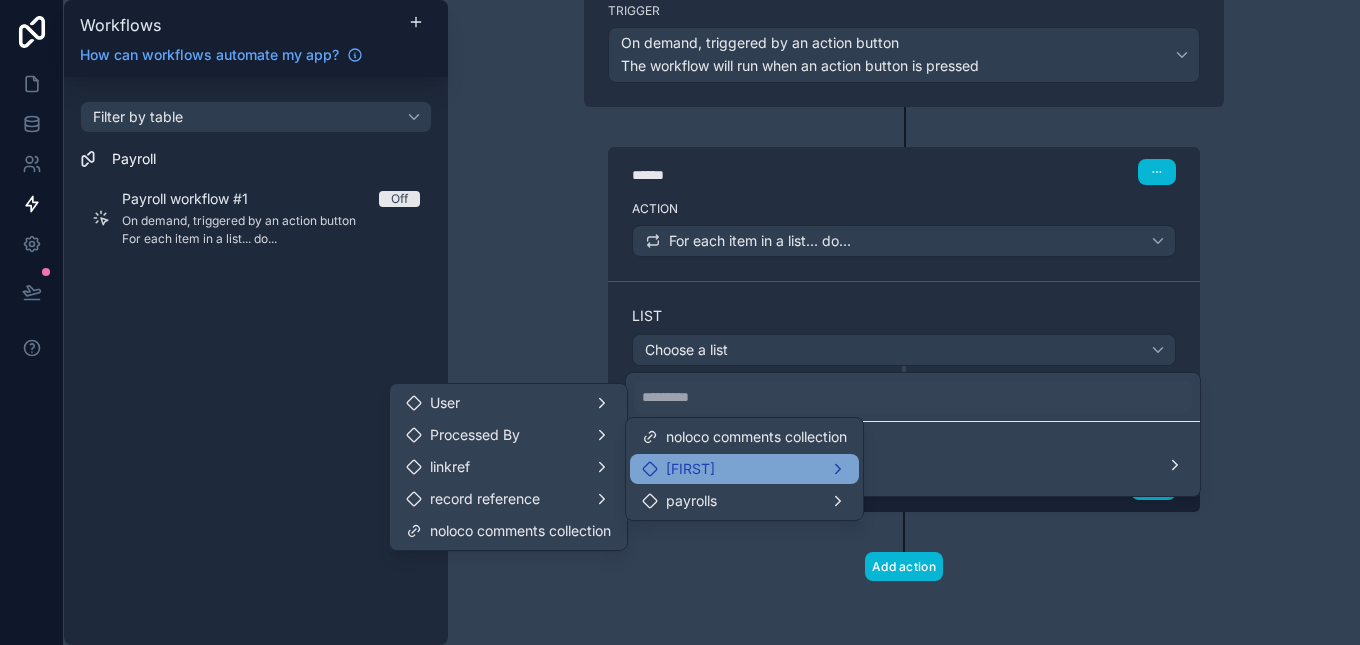 click on "[FIRST]" at bounding box center [690, 469] 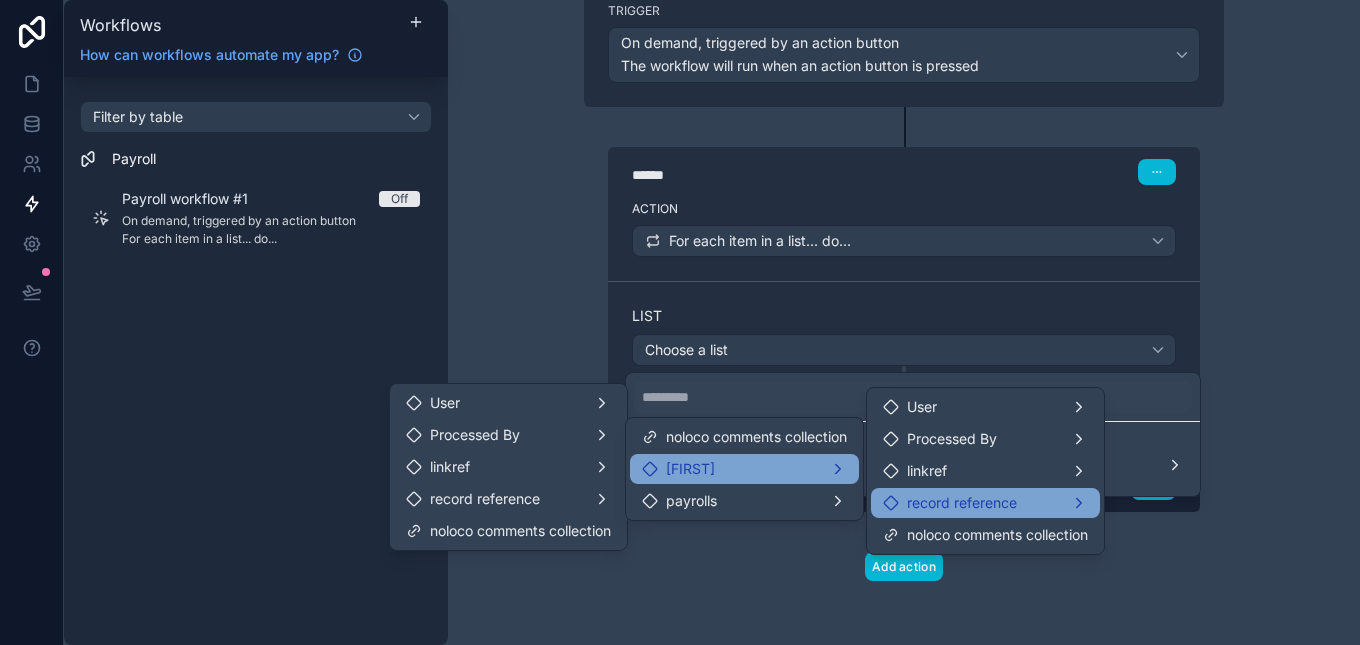click on "record reference" at bounding box center (962, 503) 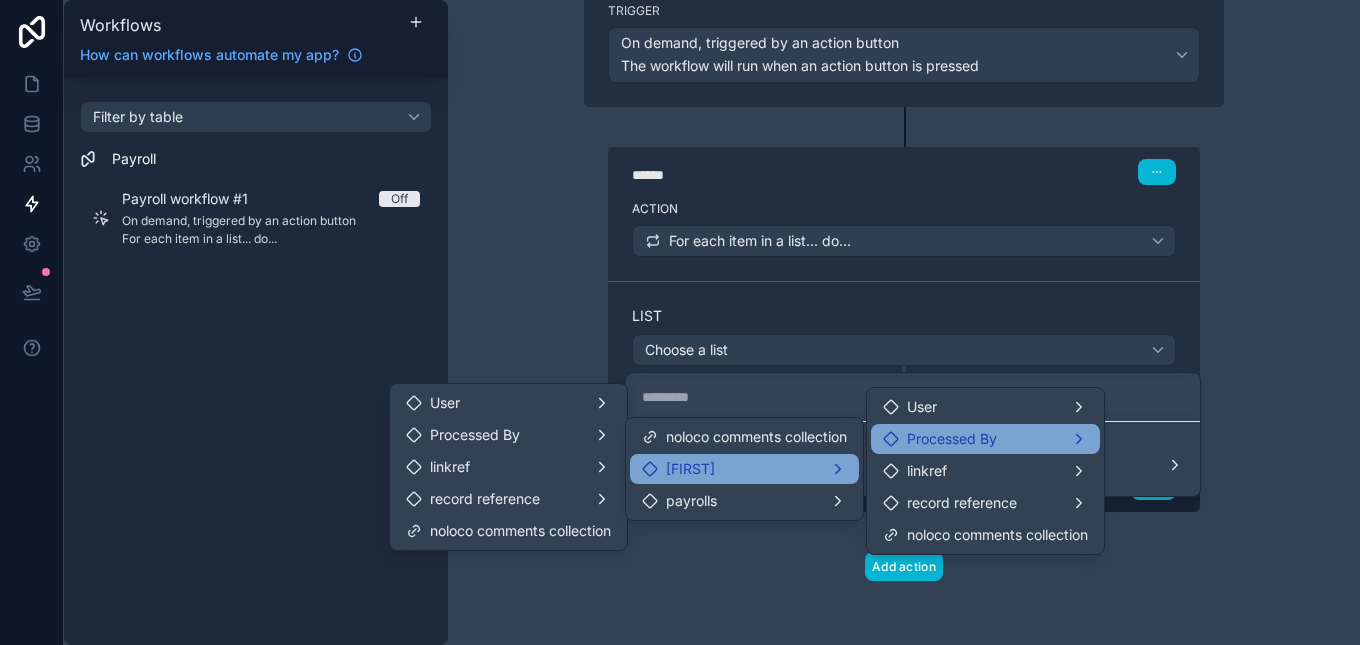 click on "Processed By" at bounding box center (952, 439) 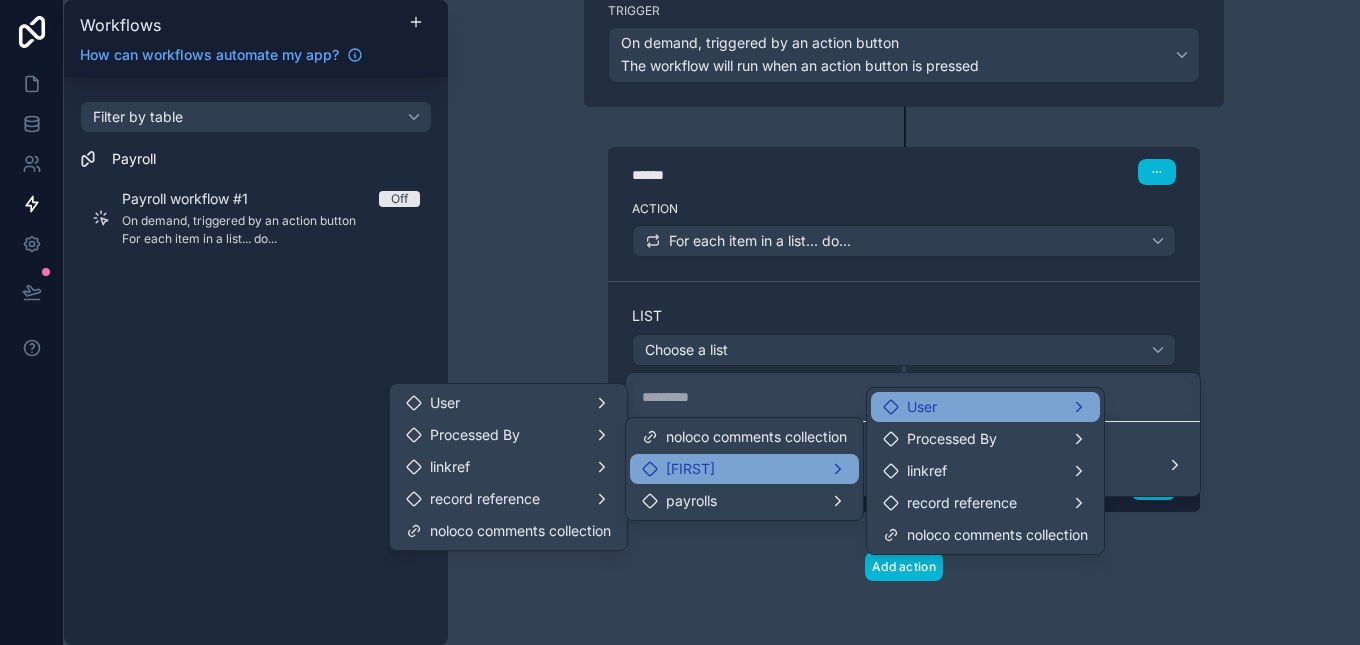 click on "User" at bounding box center (922, 407) 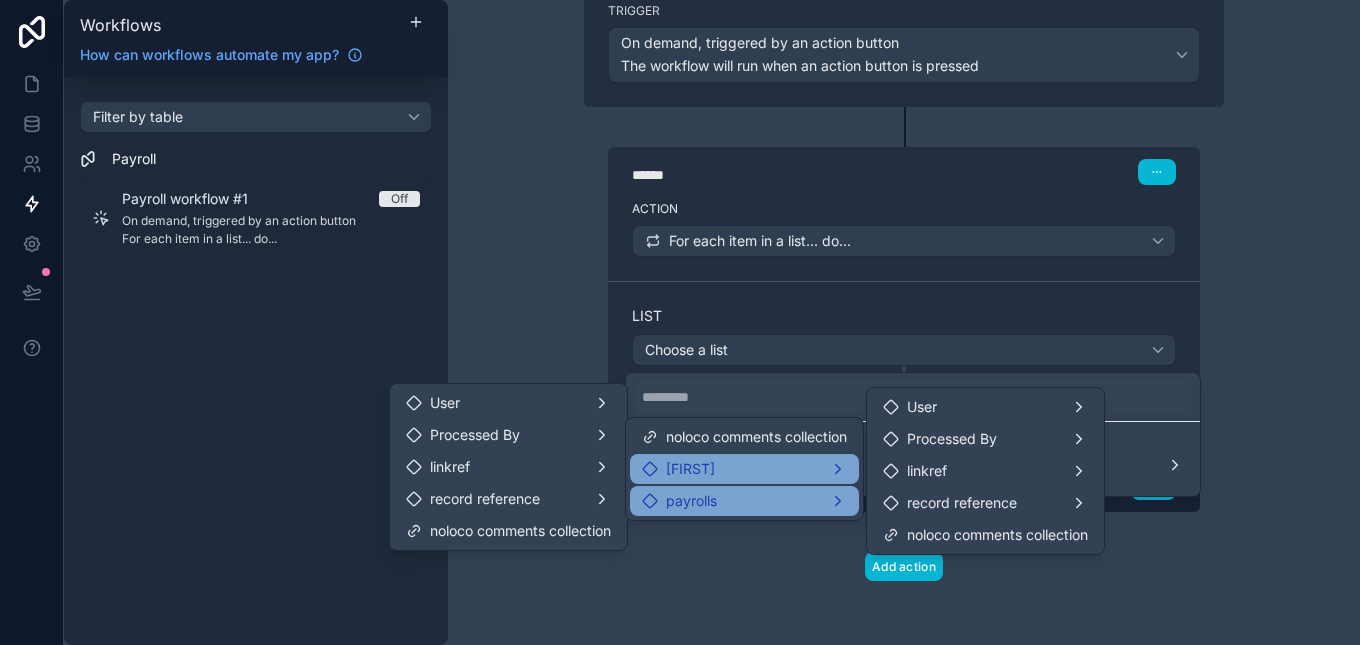 click on "payrolls" at bounding box center [744, 501] 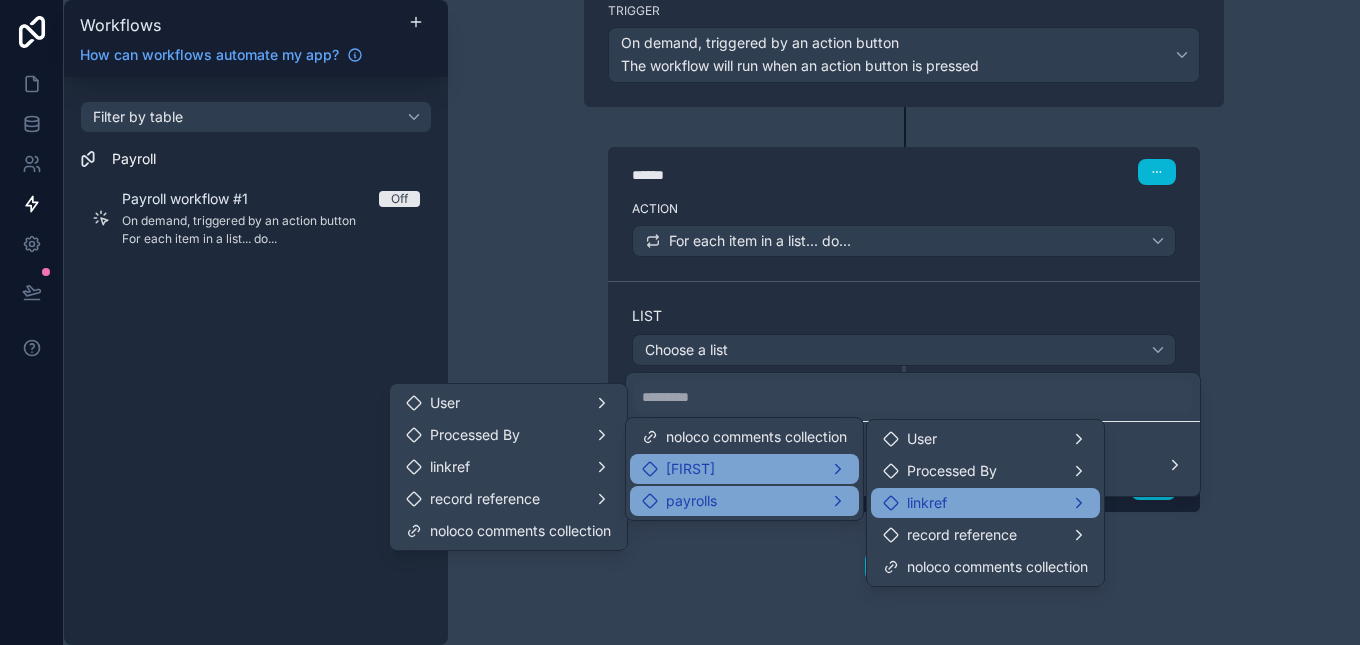 click on "linkref" at bounding box center [927, 503] 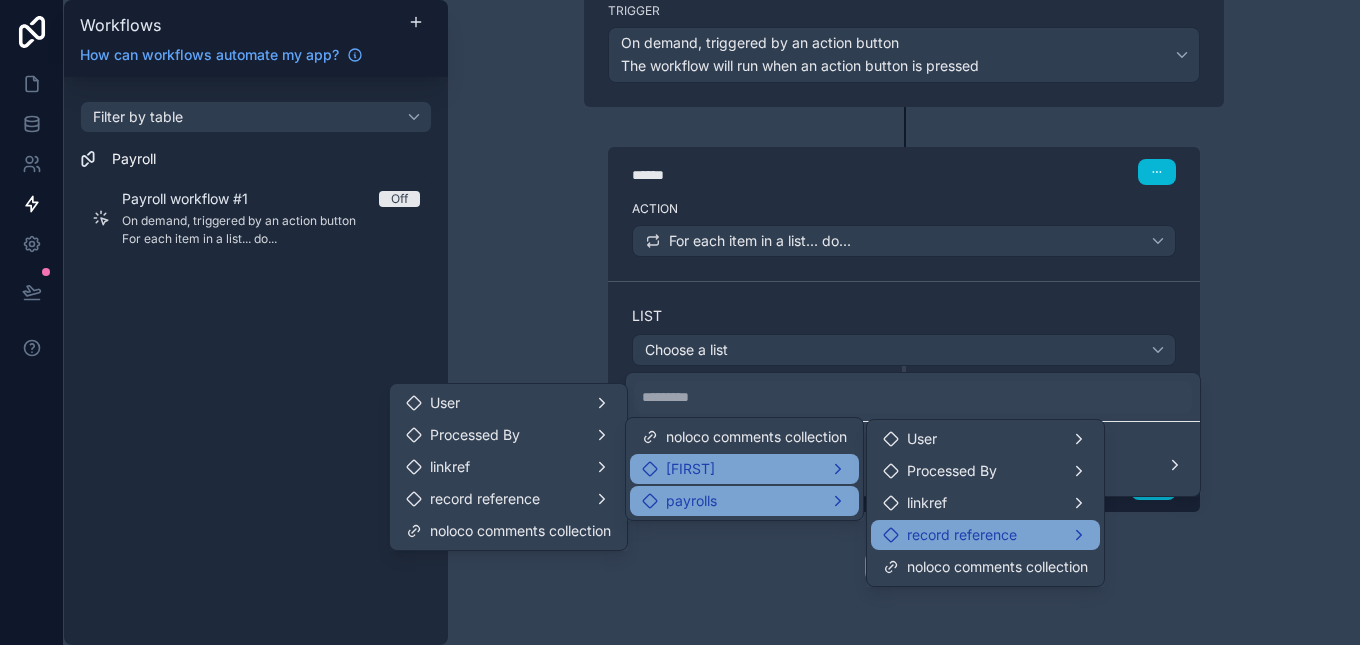 click on "record reference" at bounding box center [985, 535] 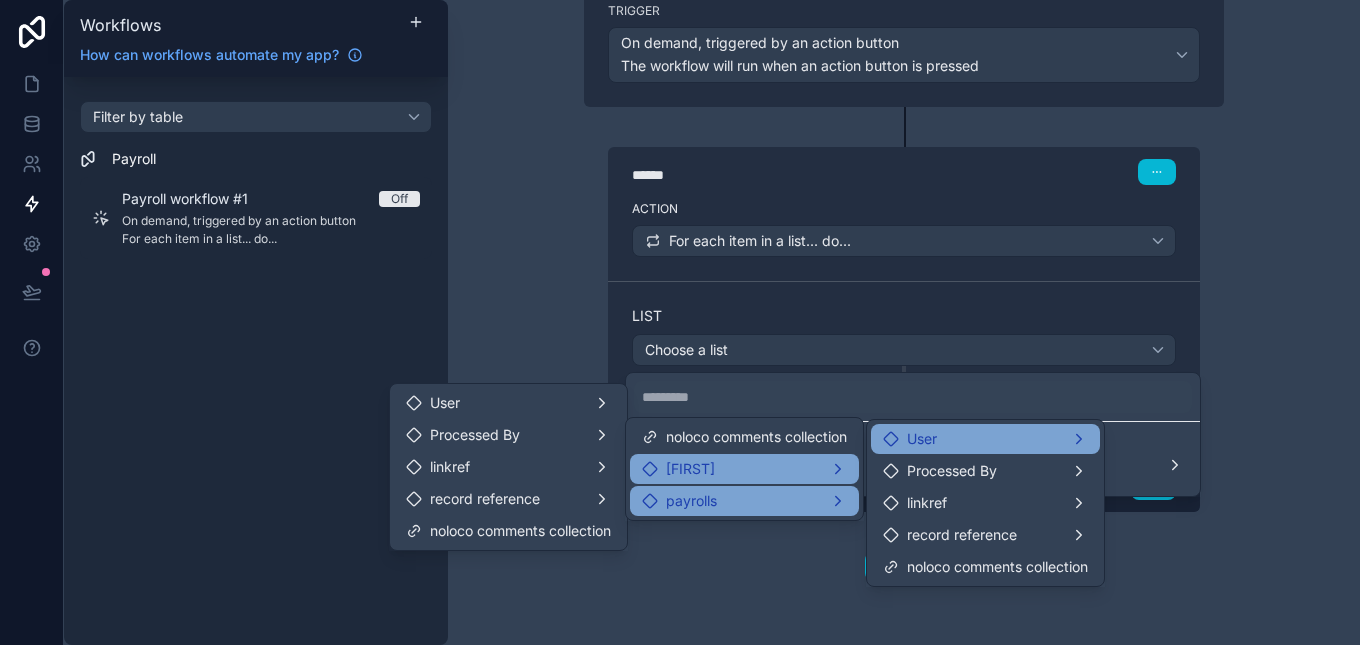 click on "User" at bounding box center (985, 439) 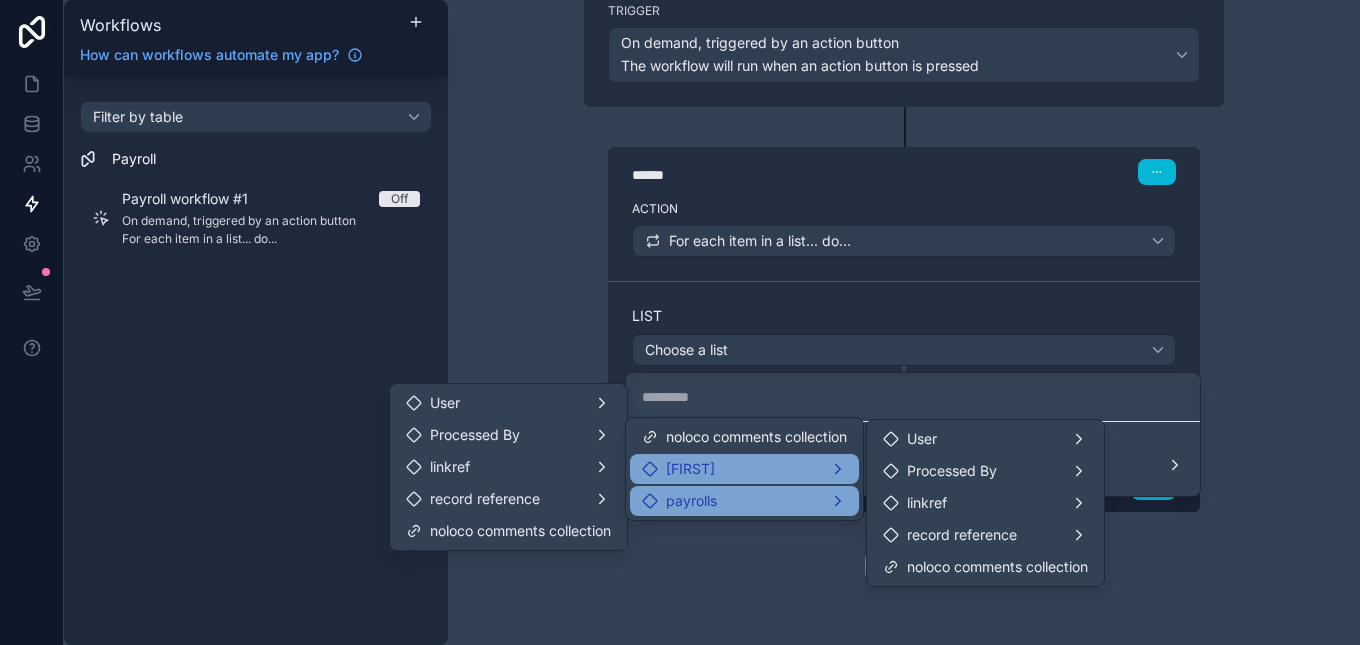 click on "[FIRST]" at bounding box center (744, 469) 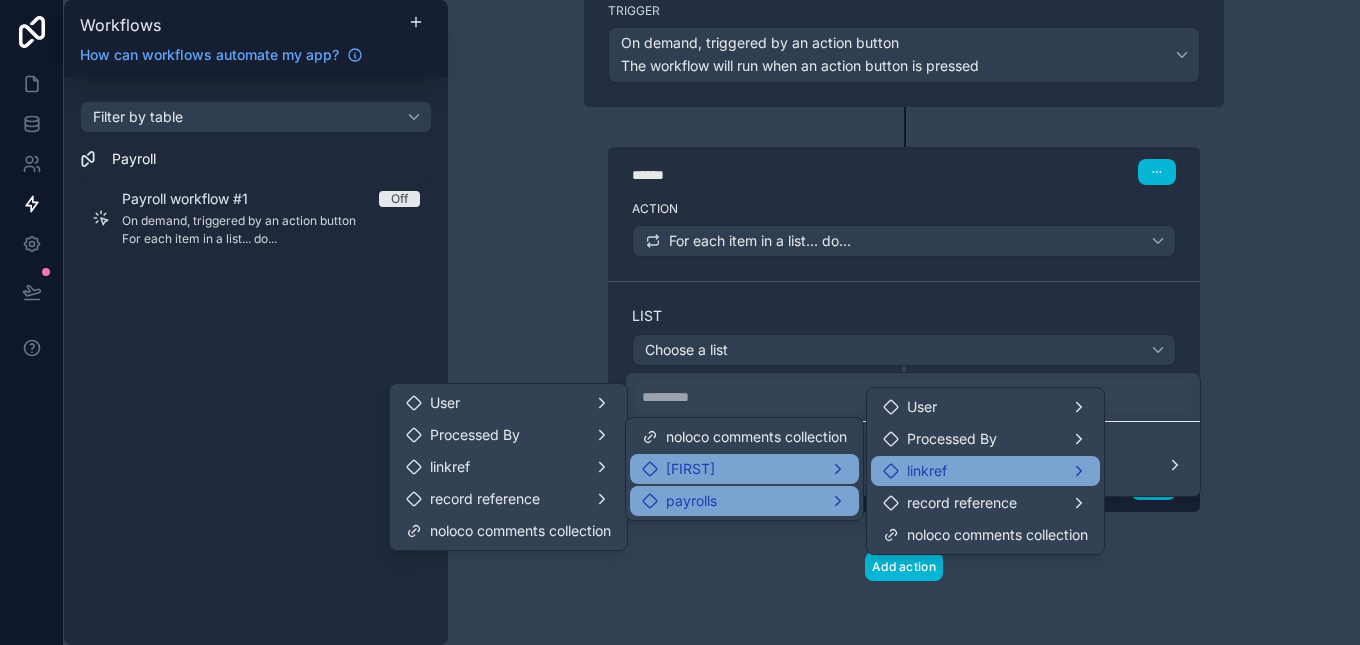 click on "linkref" at bounding box center [985, 471] 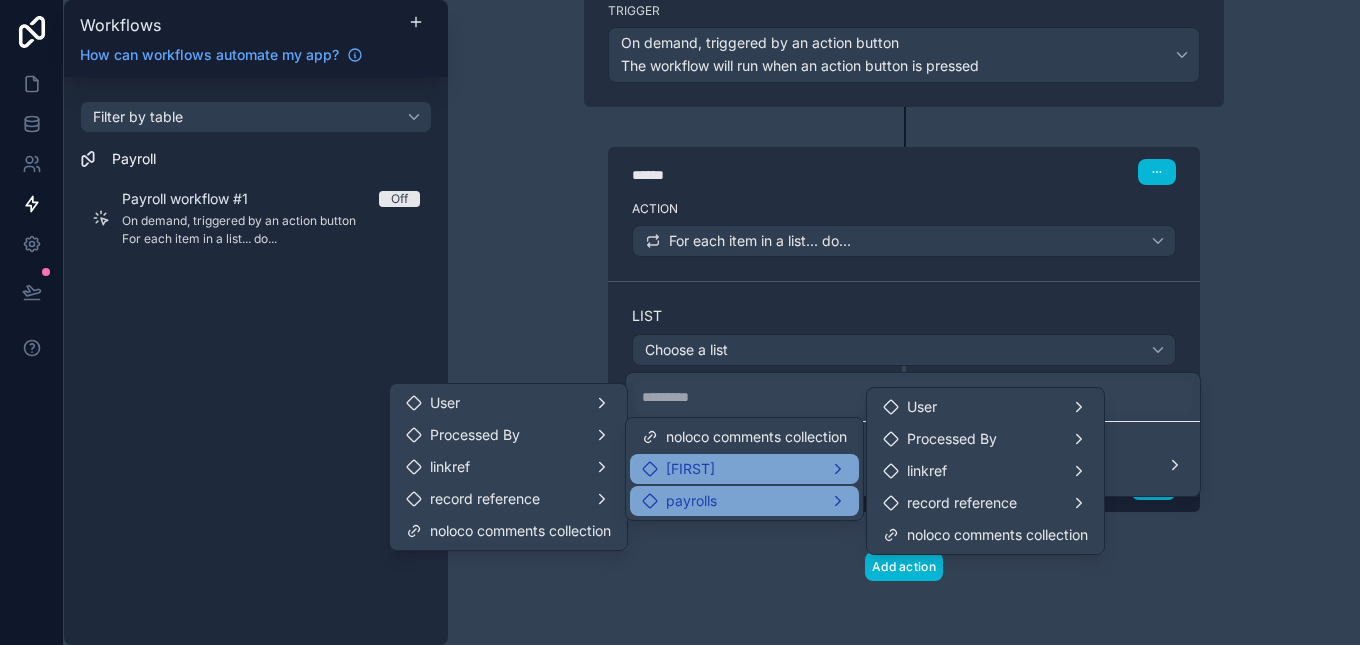 click at bounding box center [680, 322] 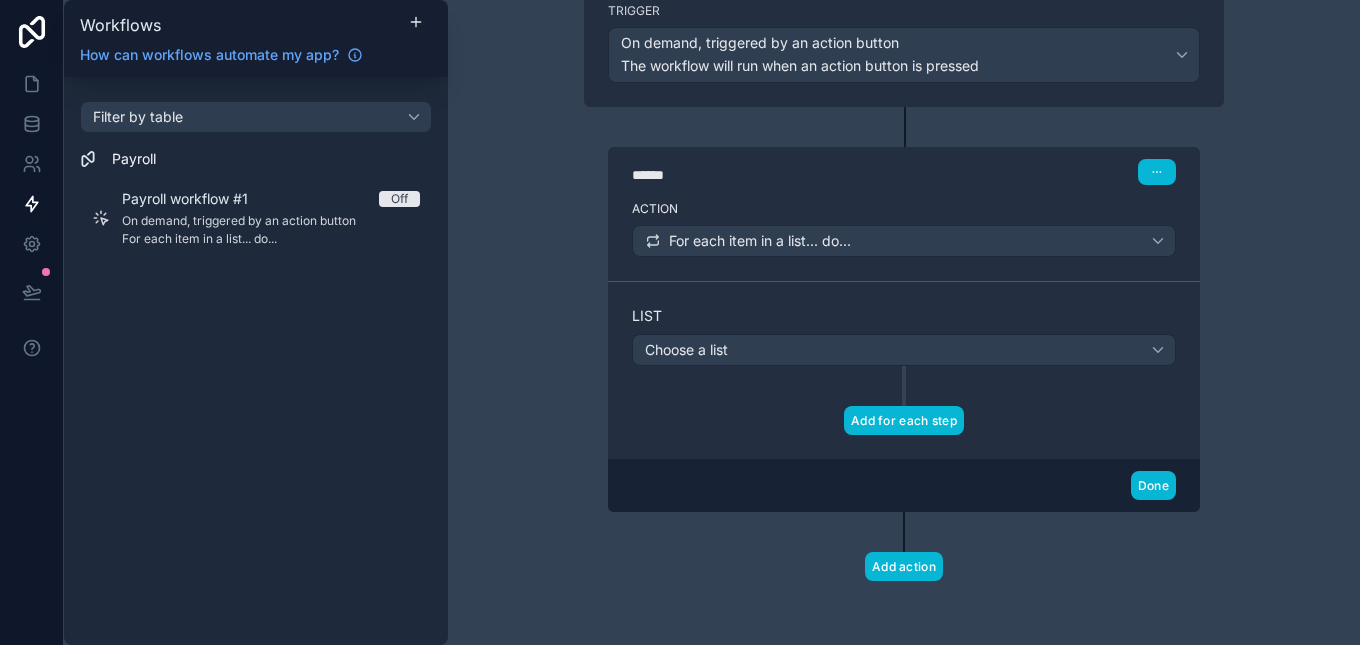click on "Add for each step" at bounding box center [904, 420] 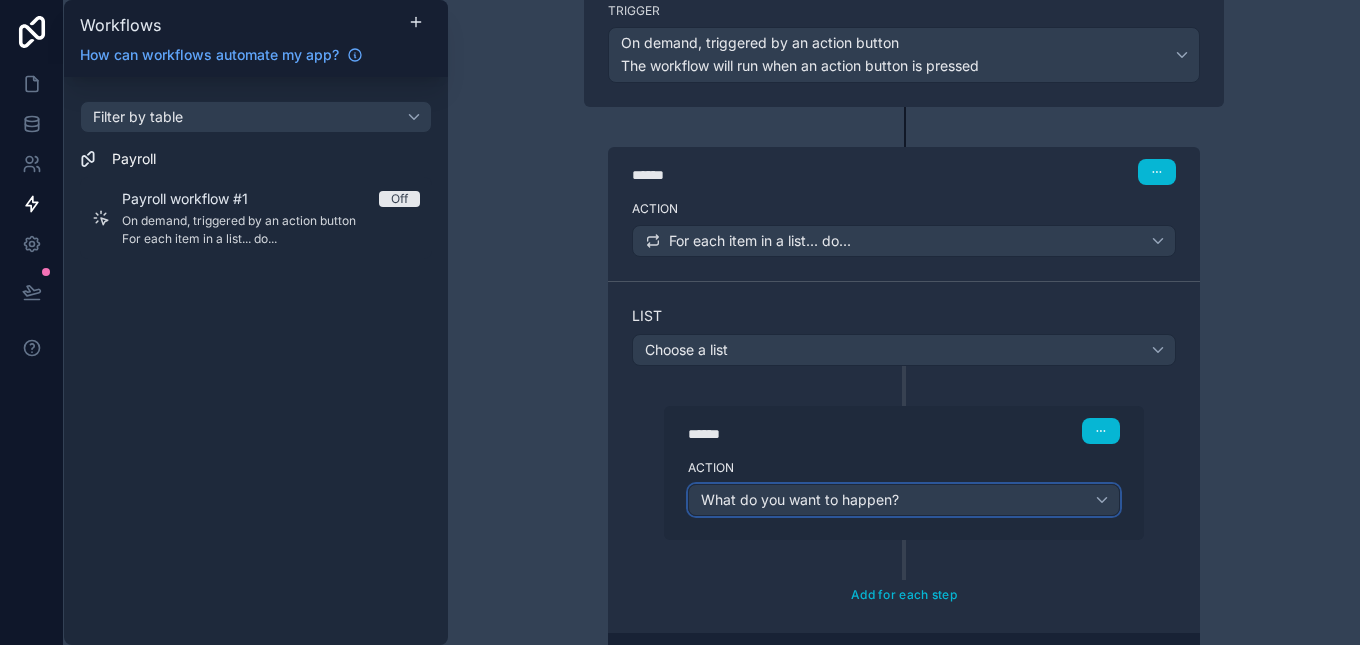 click on "What do you want to happen?" at bounding box center (904, 500) 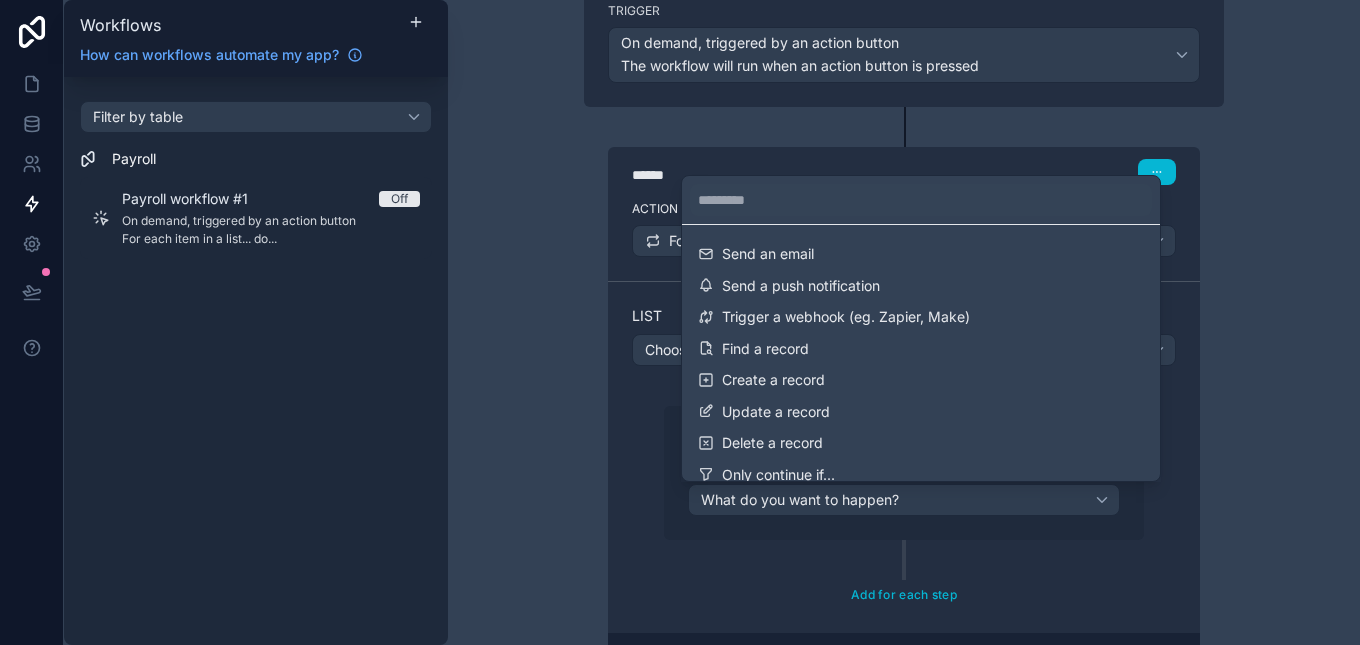 scroll, scrollTop: 0, scrollLeft: 0, axis: both 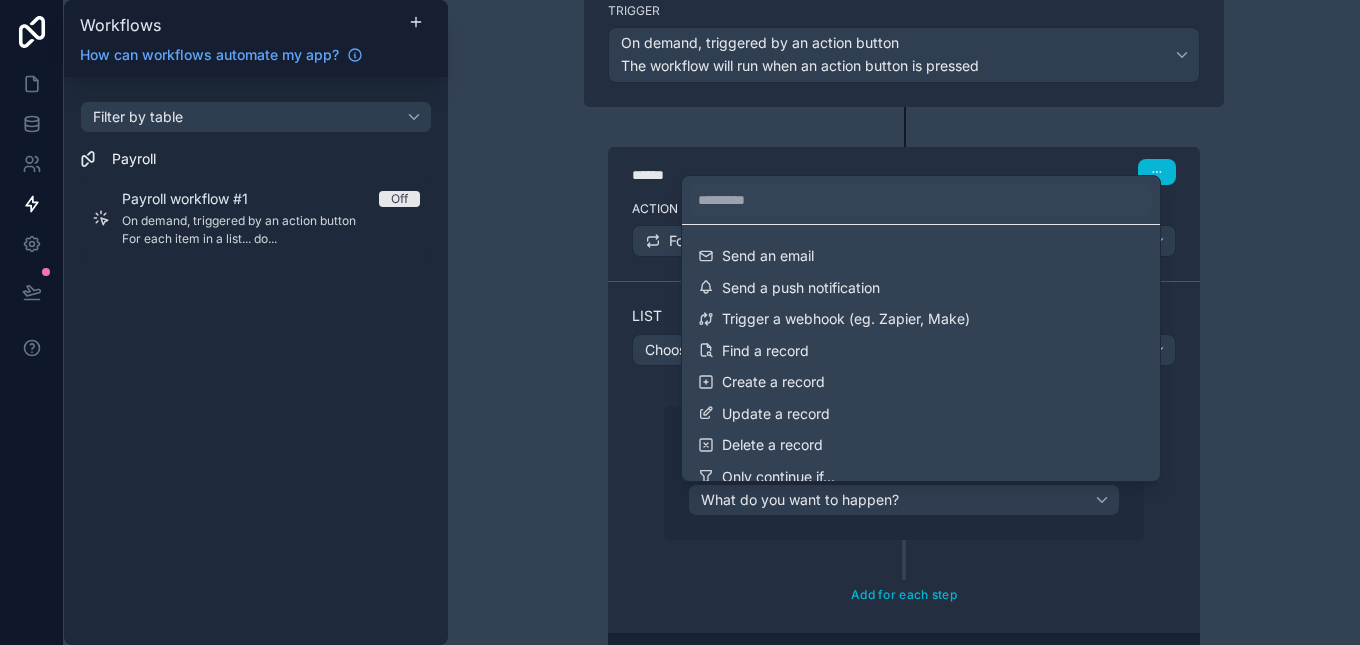 click at bounding box center (680, 322) 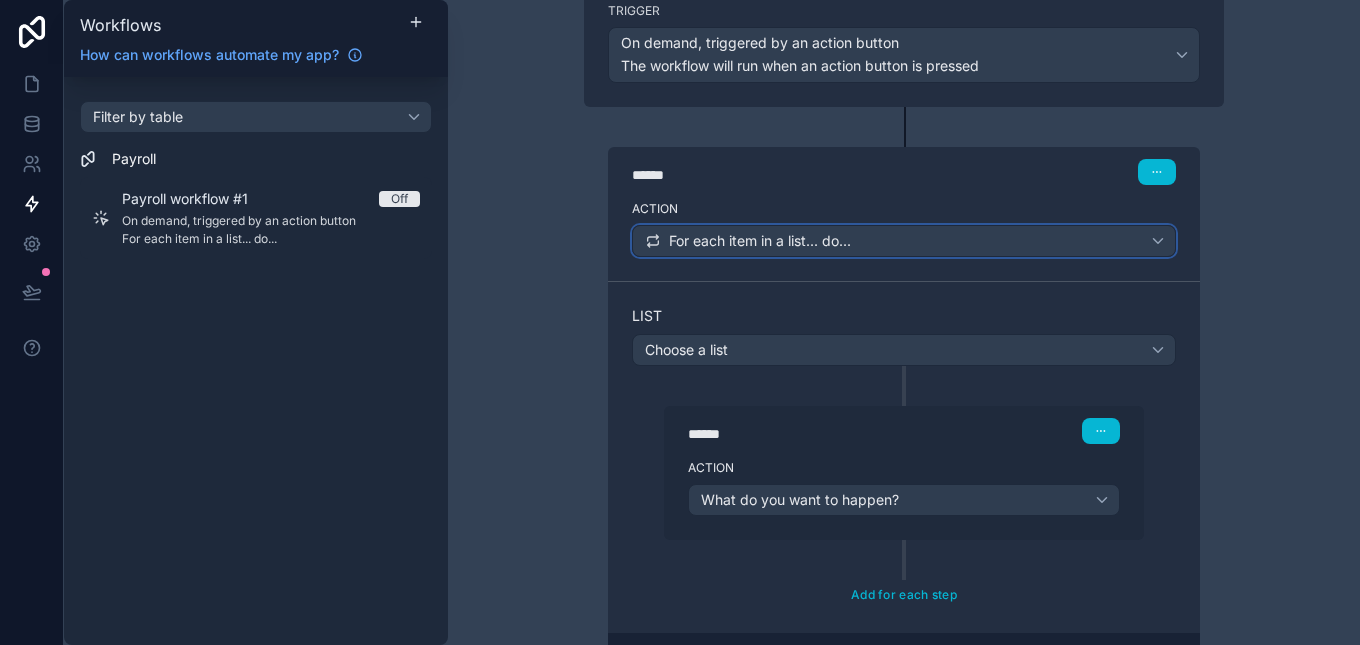 click on "For each item in a list... do..." at bounding box center [904, 241] 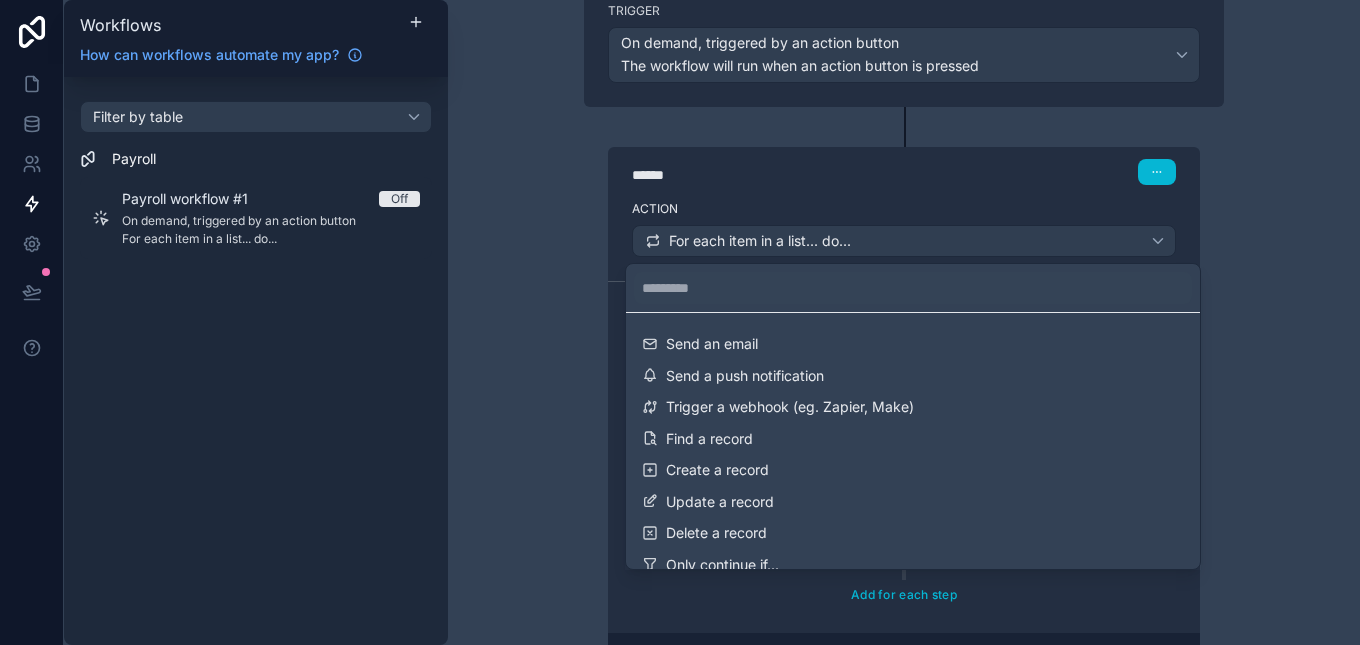 click at bounding box center (680, 322) 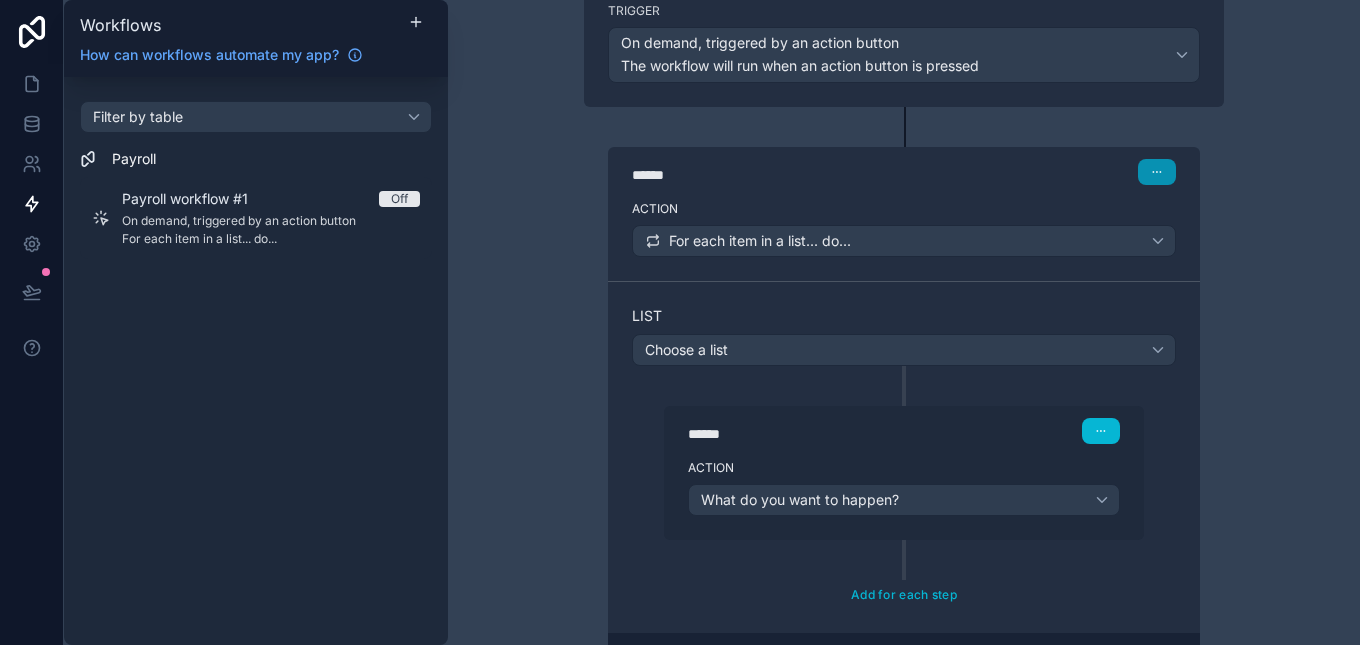 click 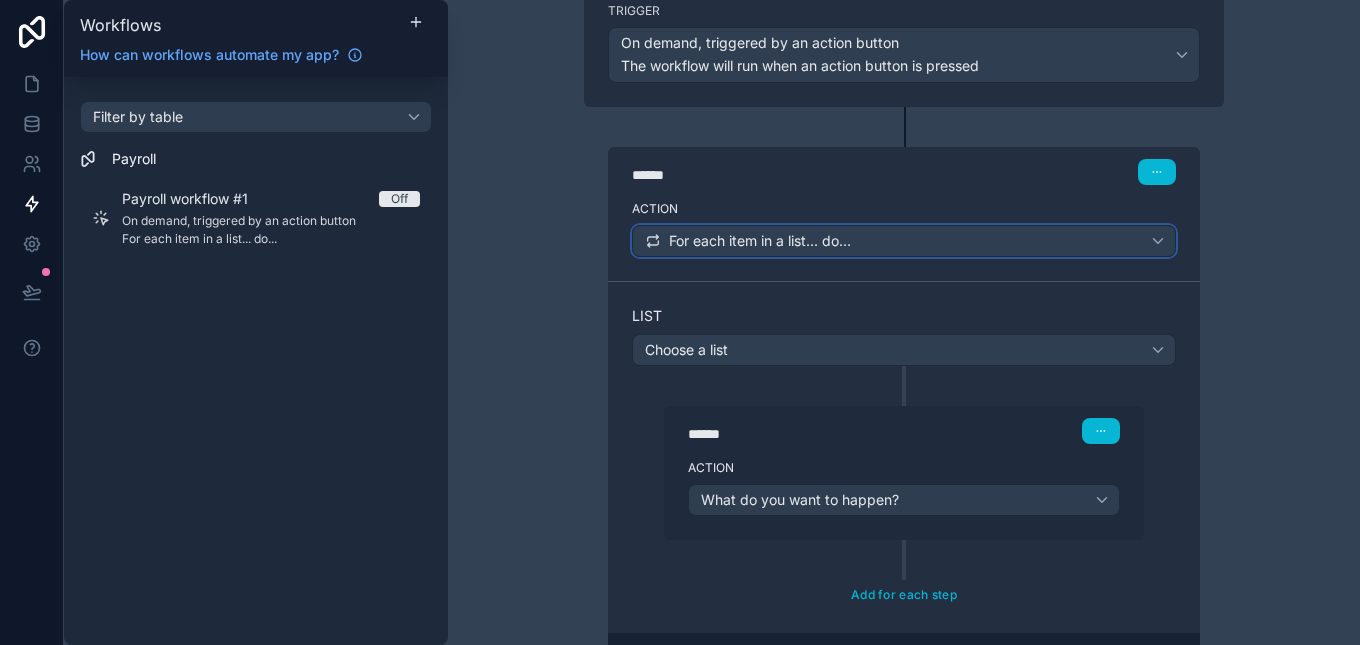 click on "For each item in a list... do..." at bounding box center (904, 241) 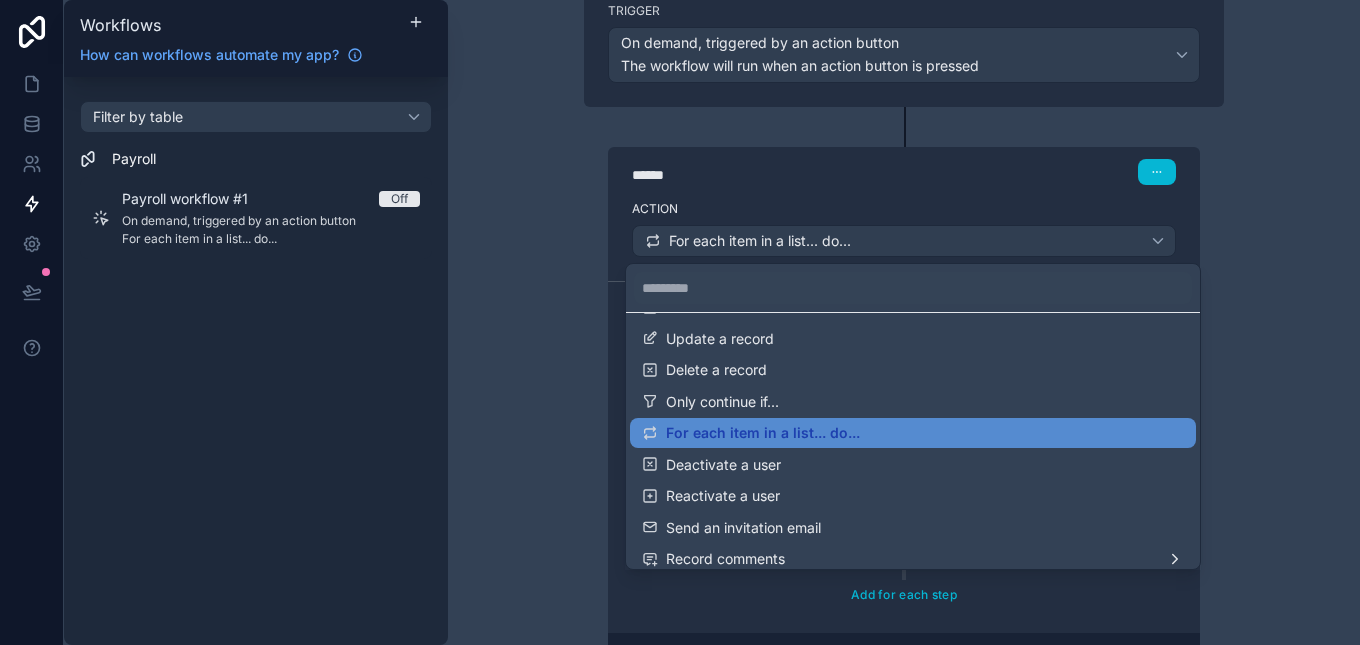 scroll, scrollTop: 195, scrollLeft: 0, axis: vertical 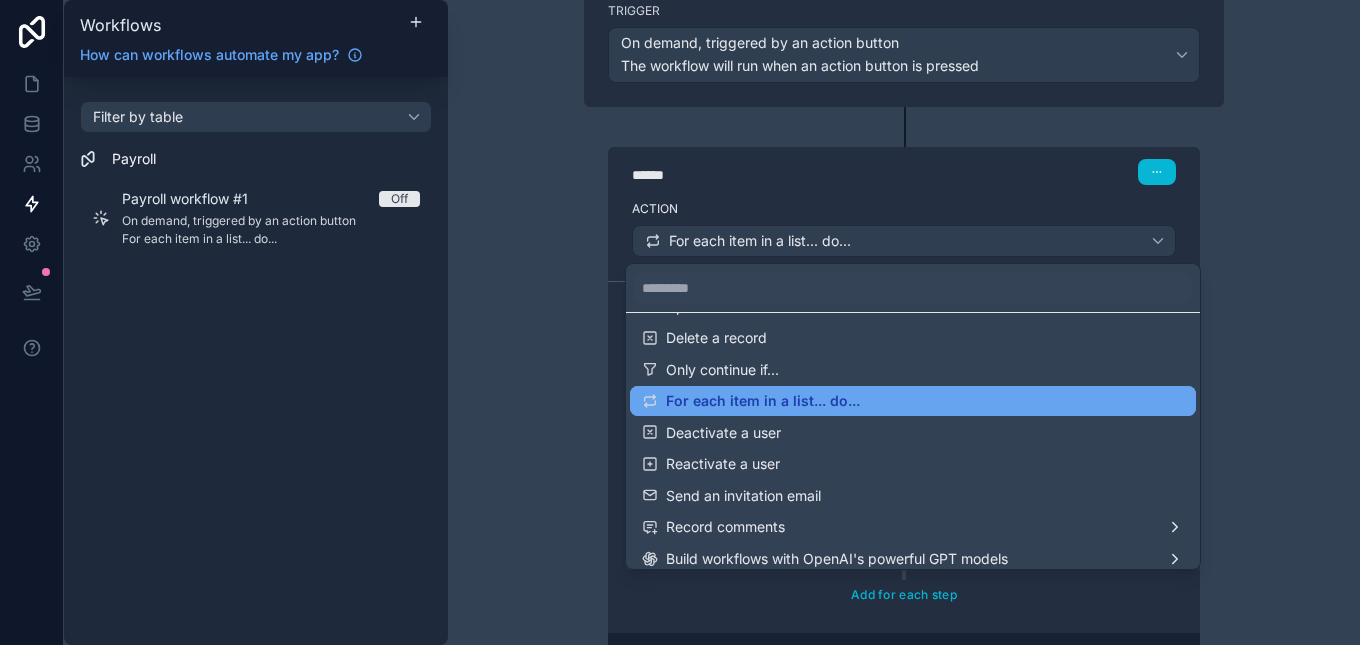 click on "For each item in a list... do..." at bounding box center (913, 401) 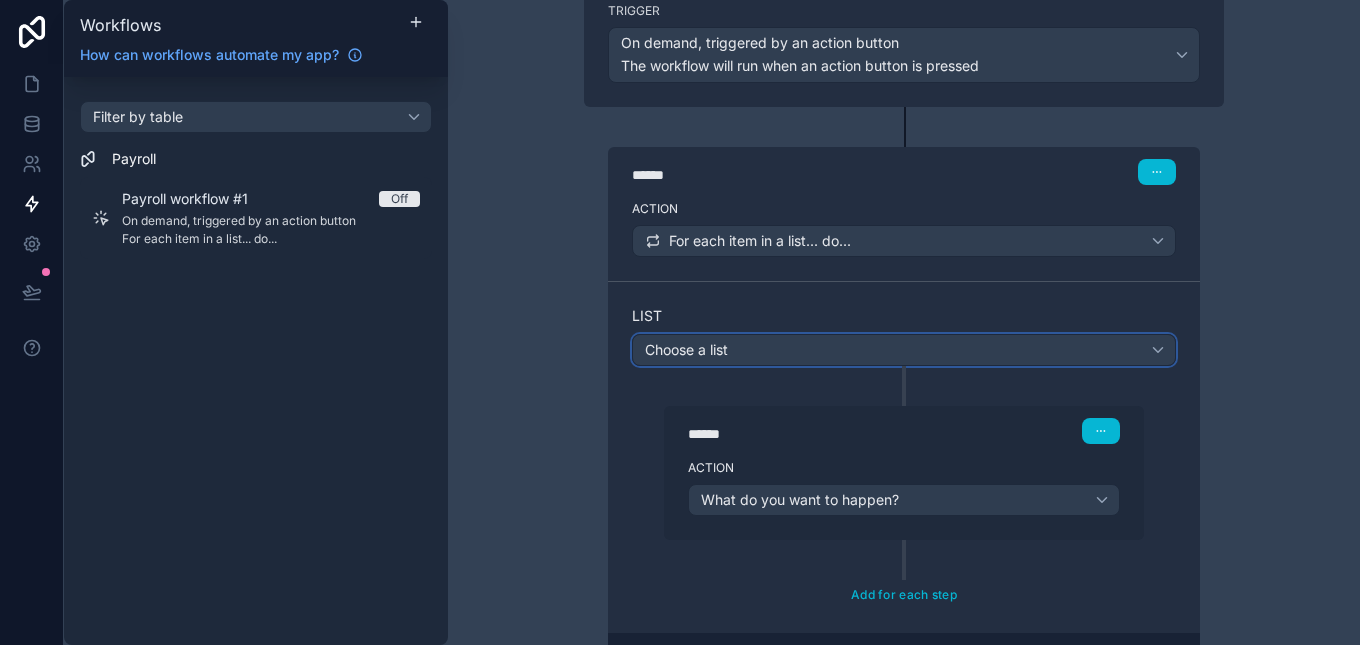 click on "Choose a list" at bounding box center [904, 350] 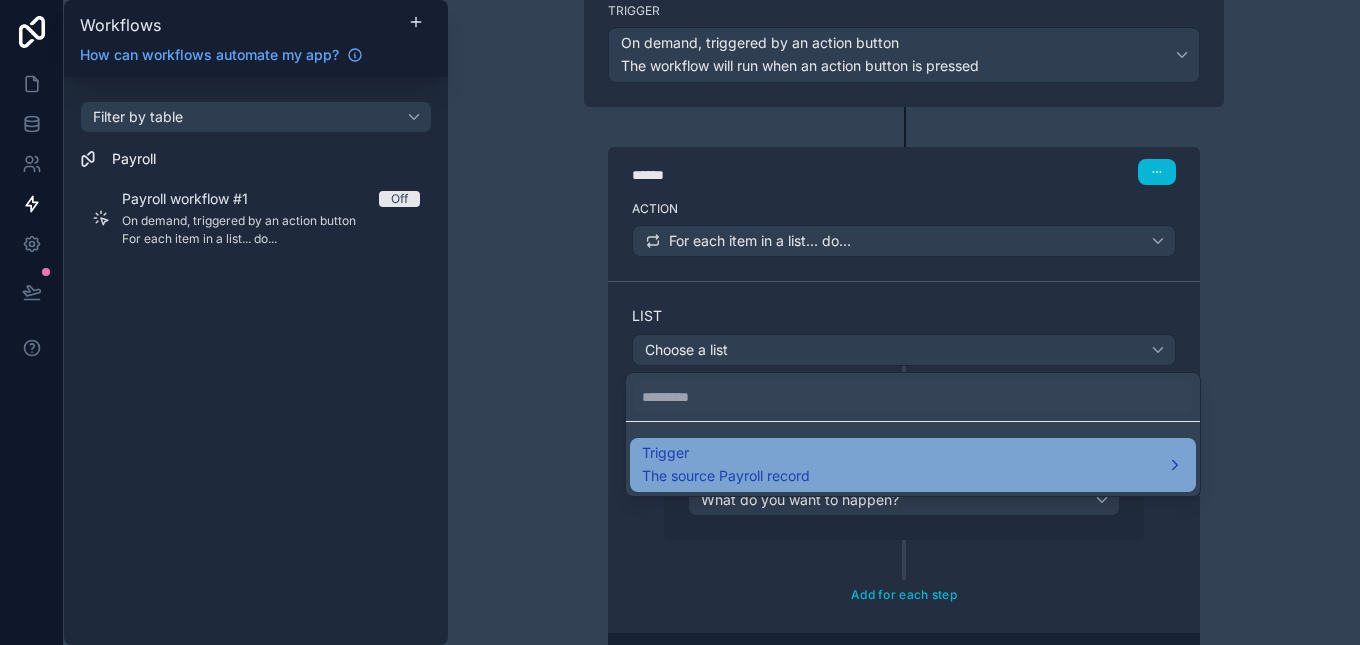 click on "Trigger The source Payroll record" at bounding box center [913, 465] 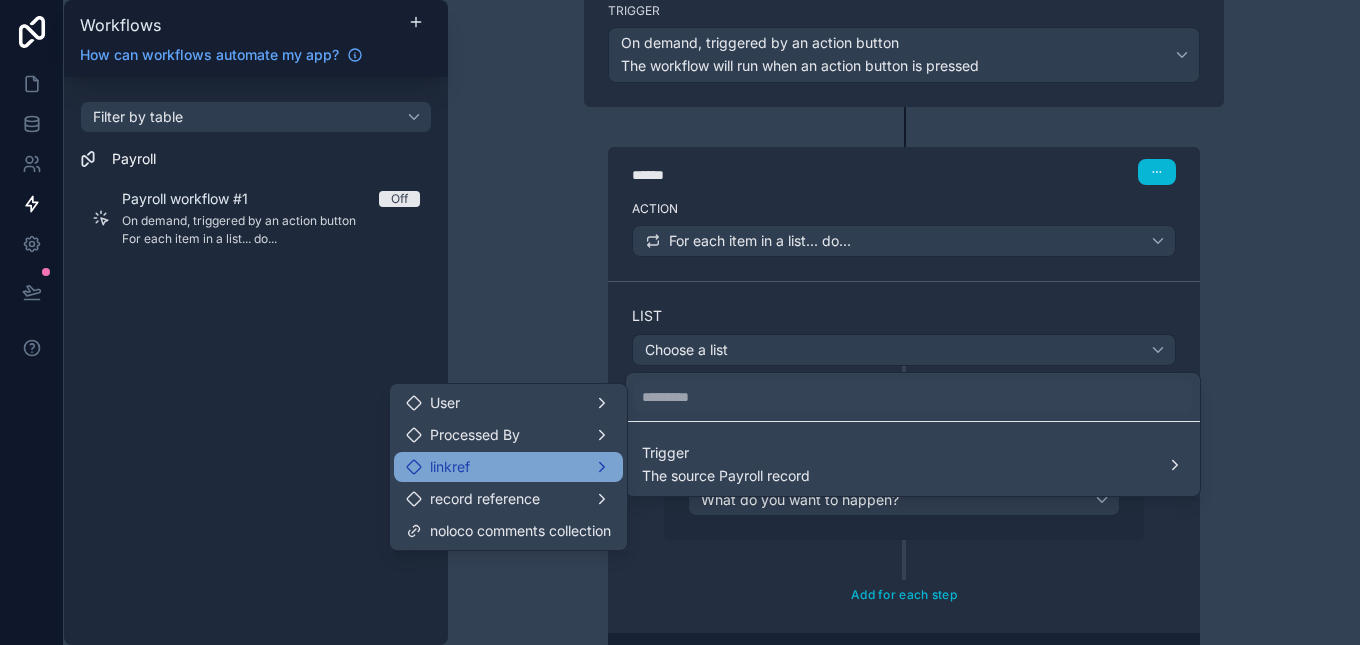 click on "linkref" at bounding box center [508, 467] 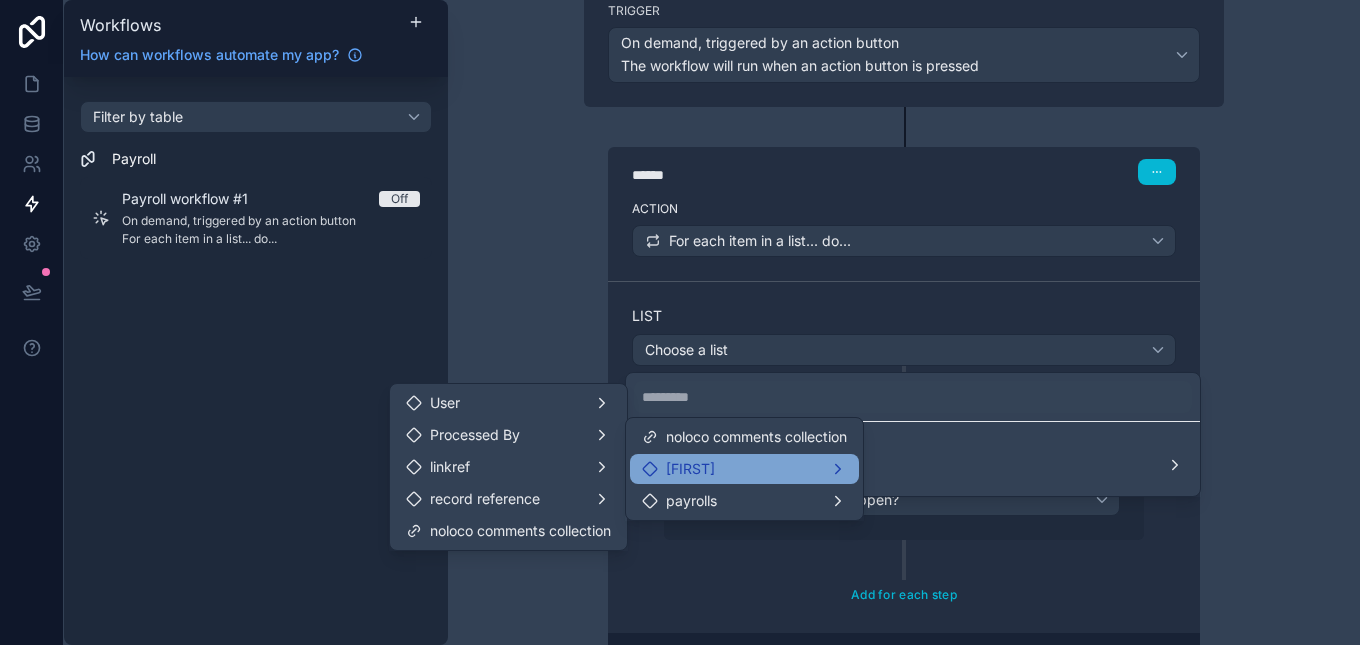 click 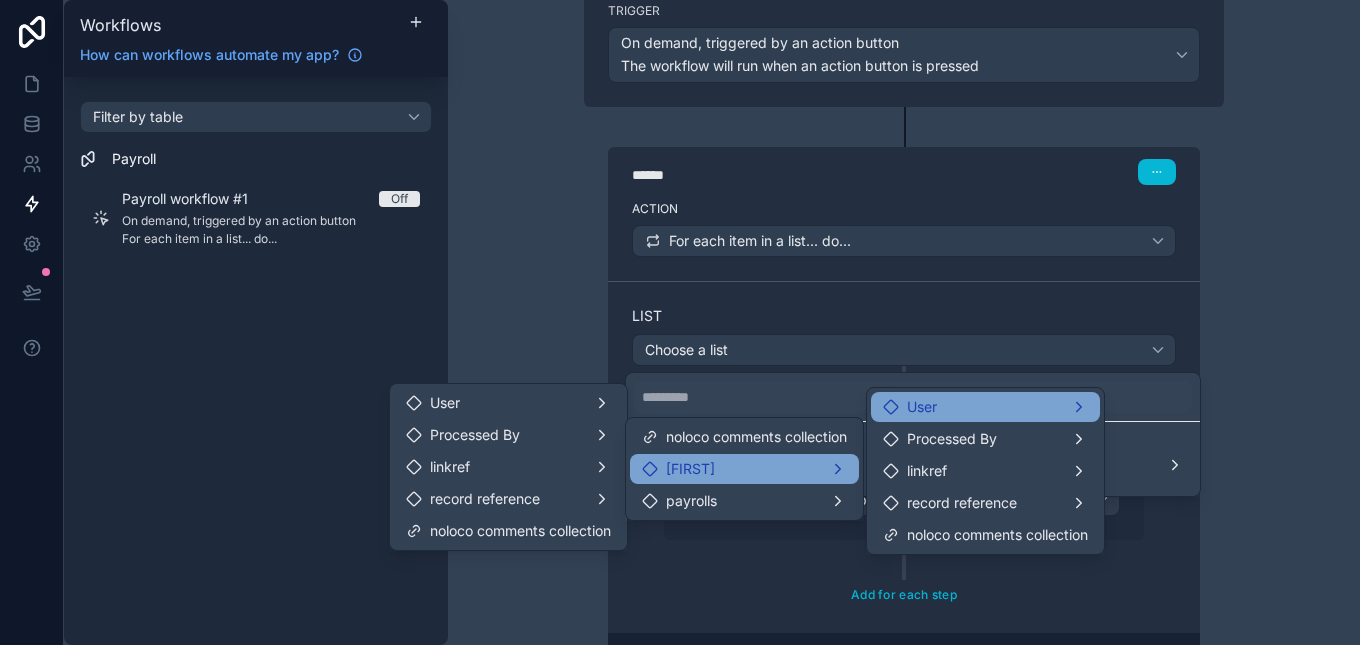 click on "User" at bounding box center (985, 407) 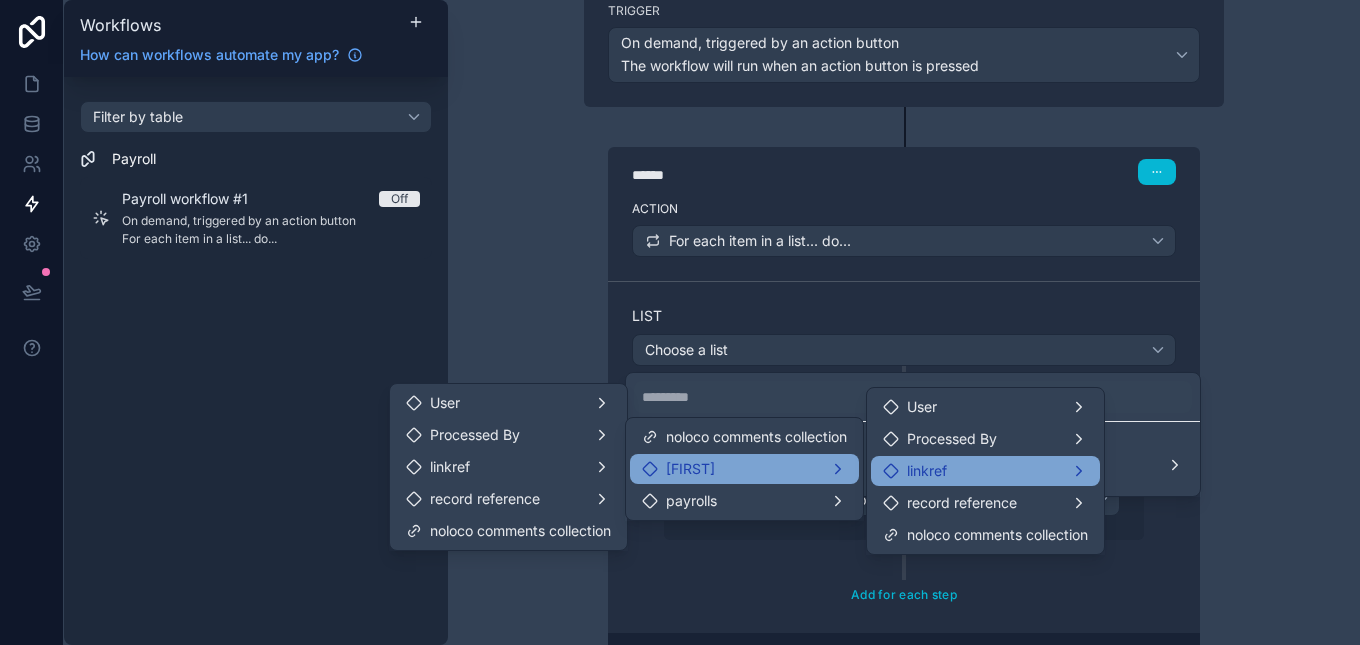 click on "linkref" at bounding box center (985, 471) 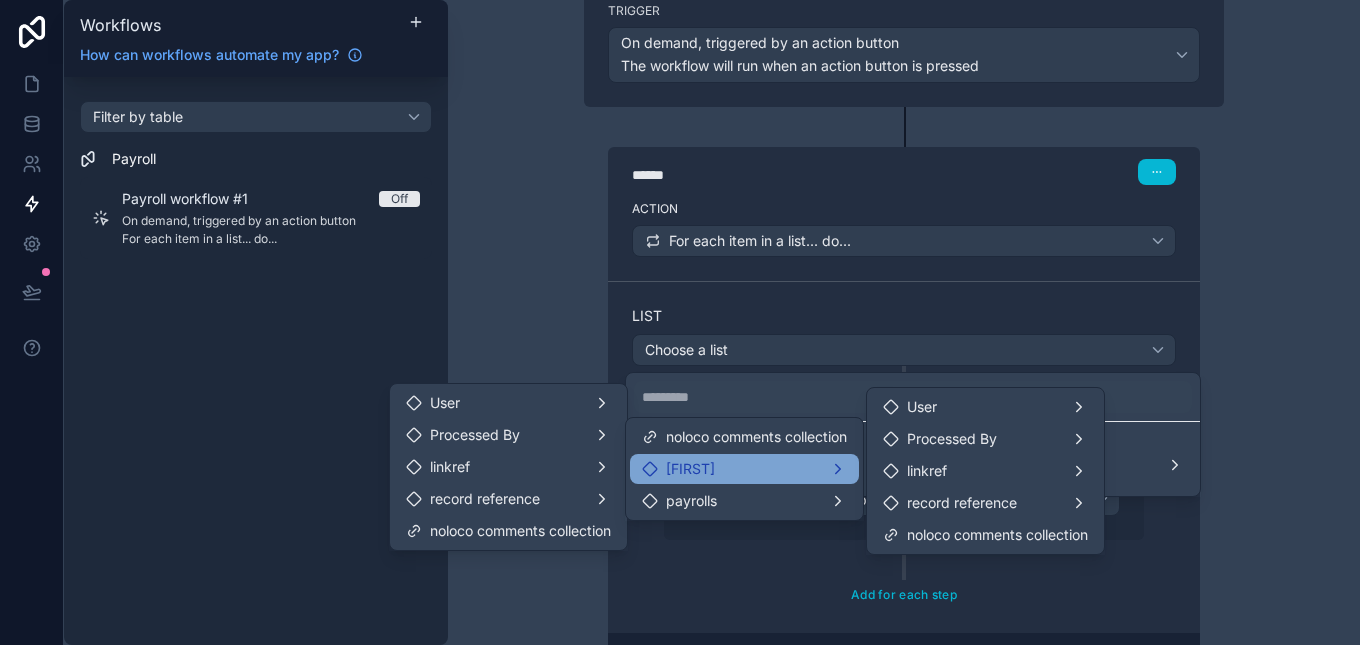 drag, startPoint x: 1346, startPoint y: 376, endPoint x: 1349, endPoint y: 433, distance: 57.07889 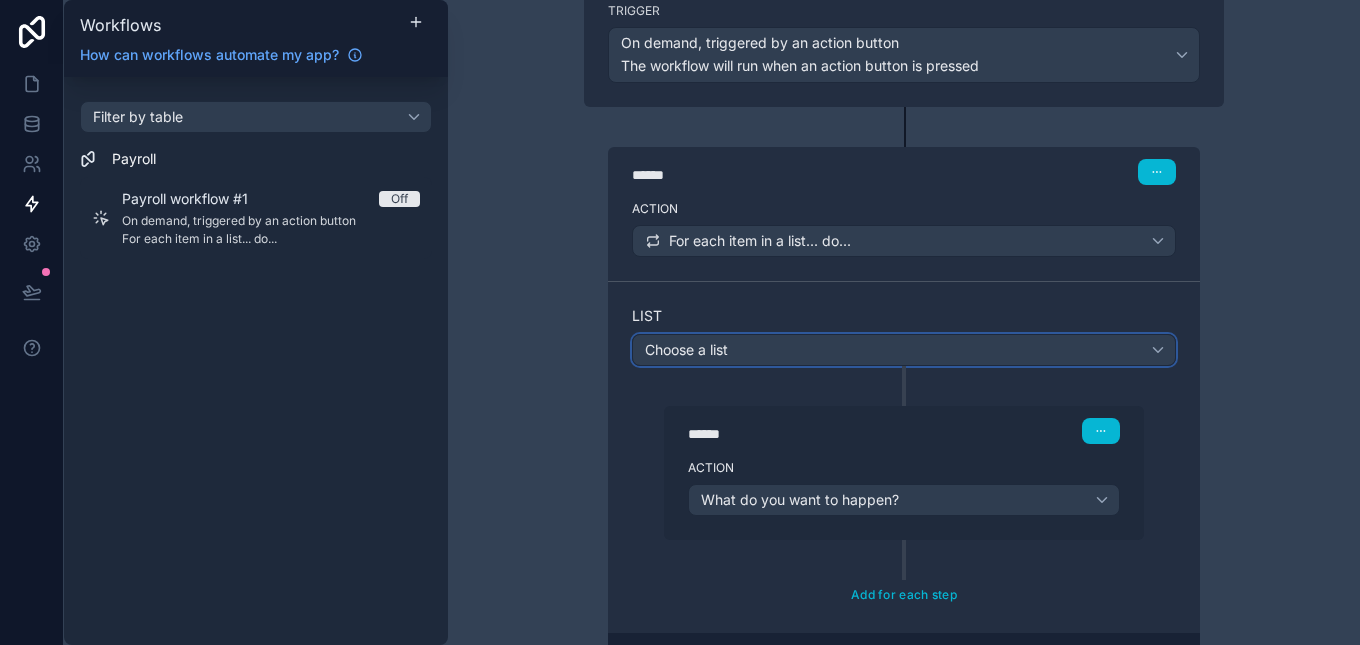 click on "Choose a list" at bounding box center [904, 350] 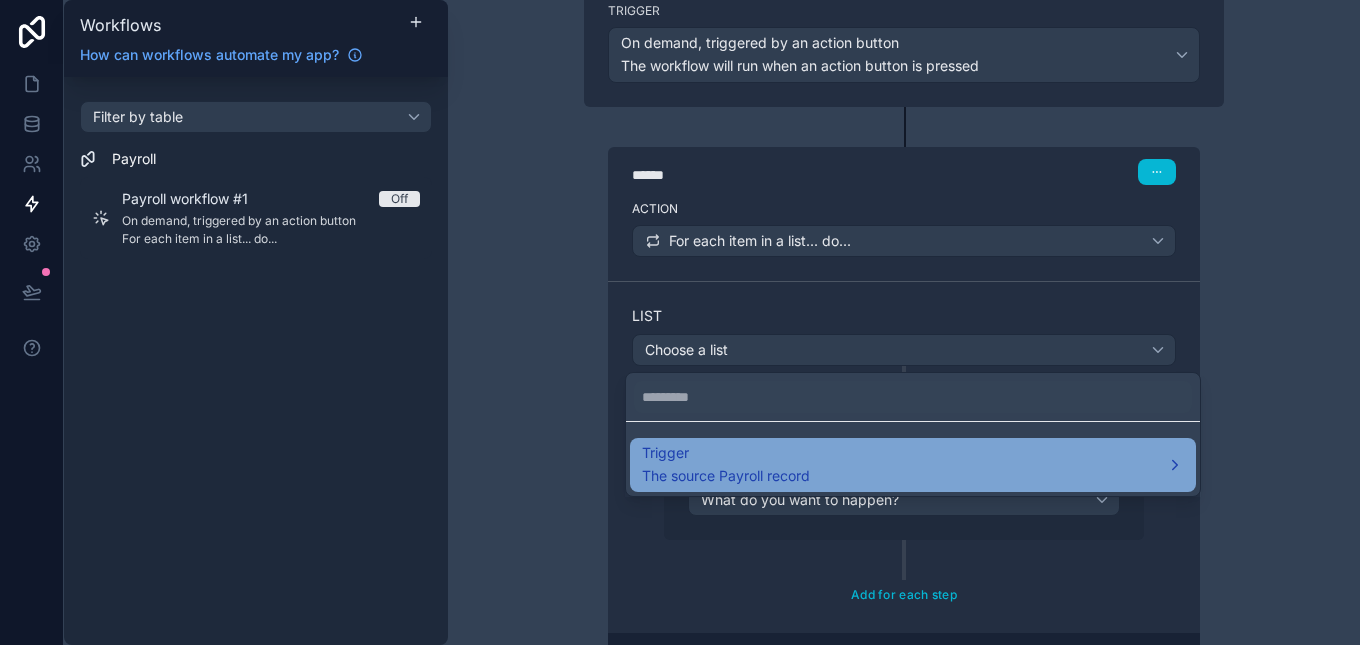 click on "Trigger The source Payroll record" at bounding box center [913, 465] 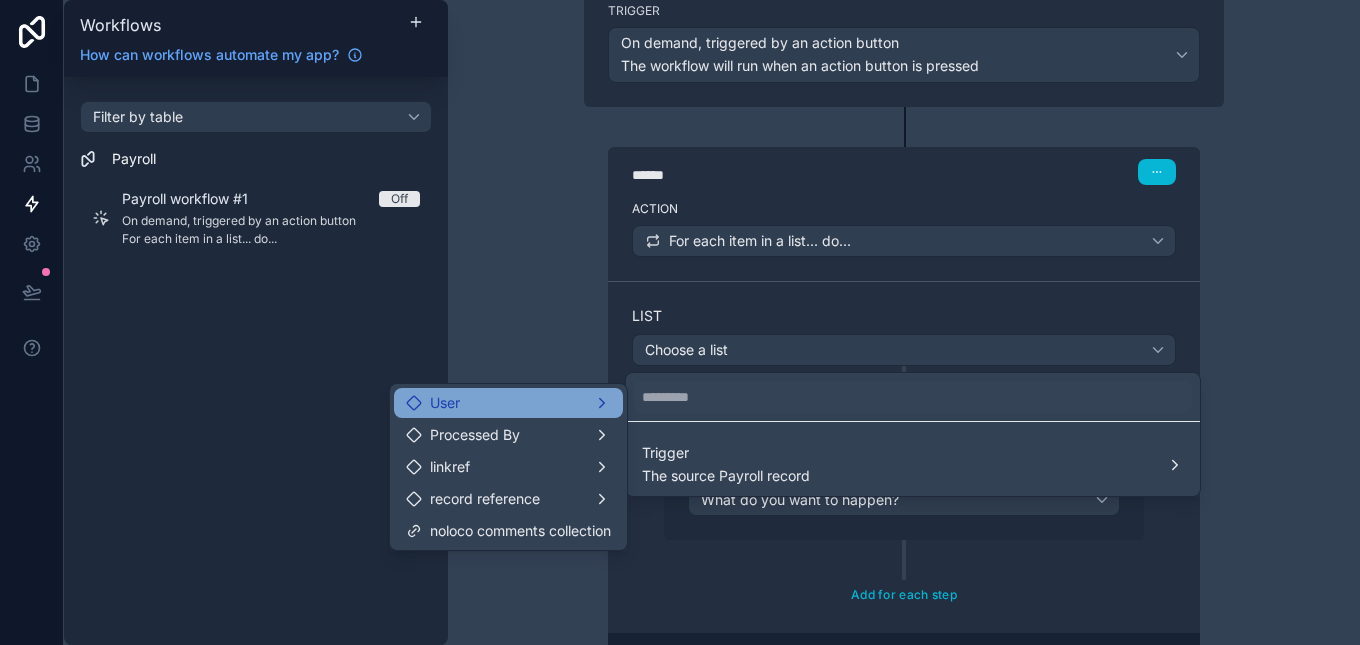 click on "User" at bounding box center [508, 403] 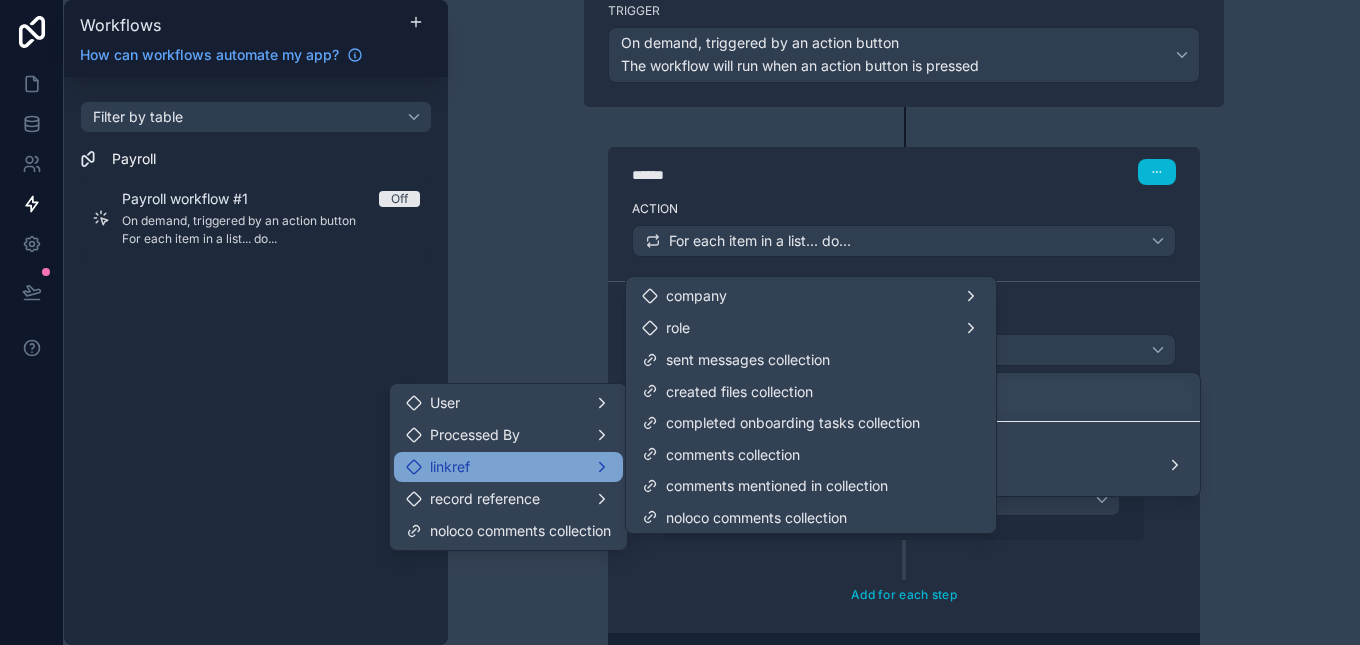 click on "linkref" at bounding box center (508, 467) 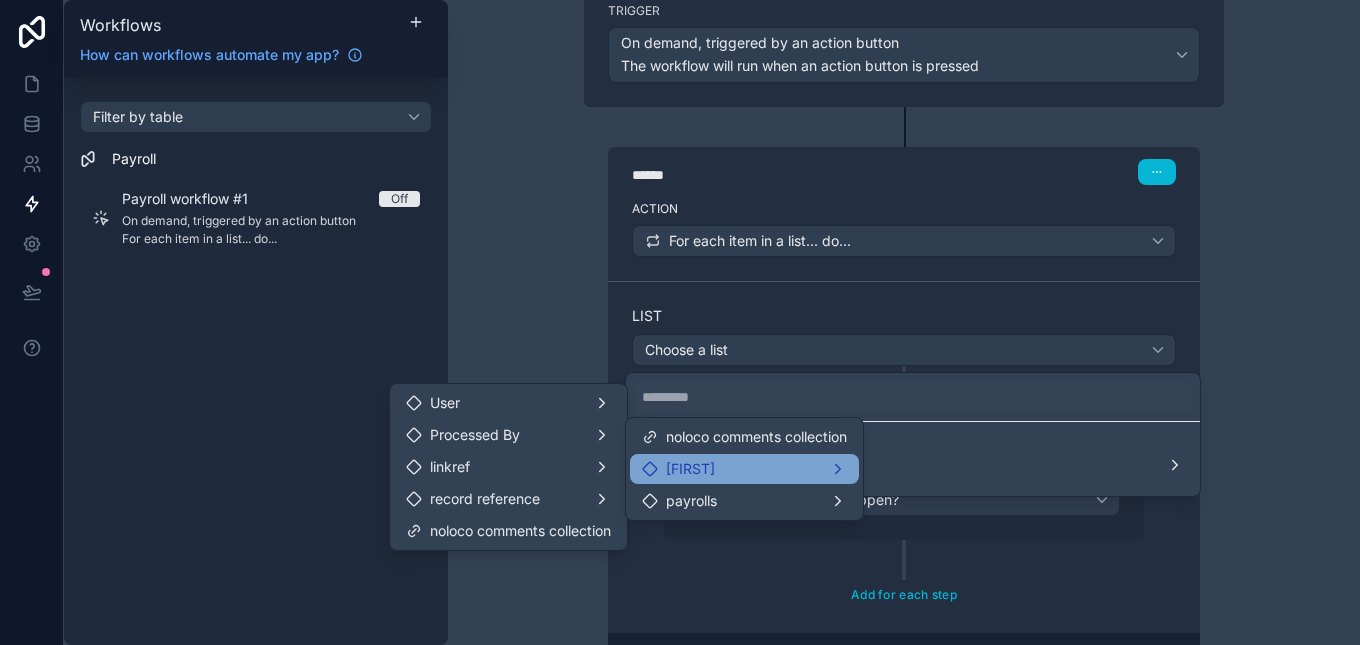click on "[FIRST]" at bounding box center [744, 469] 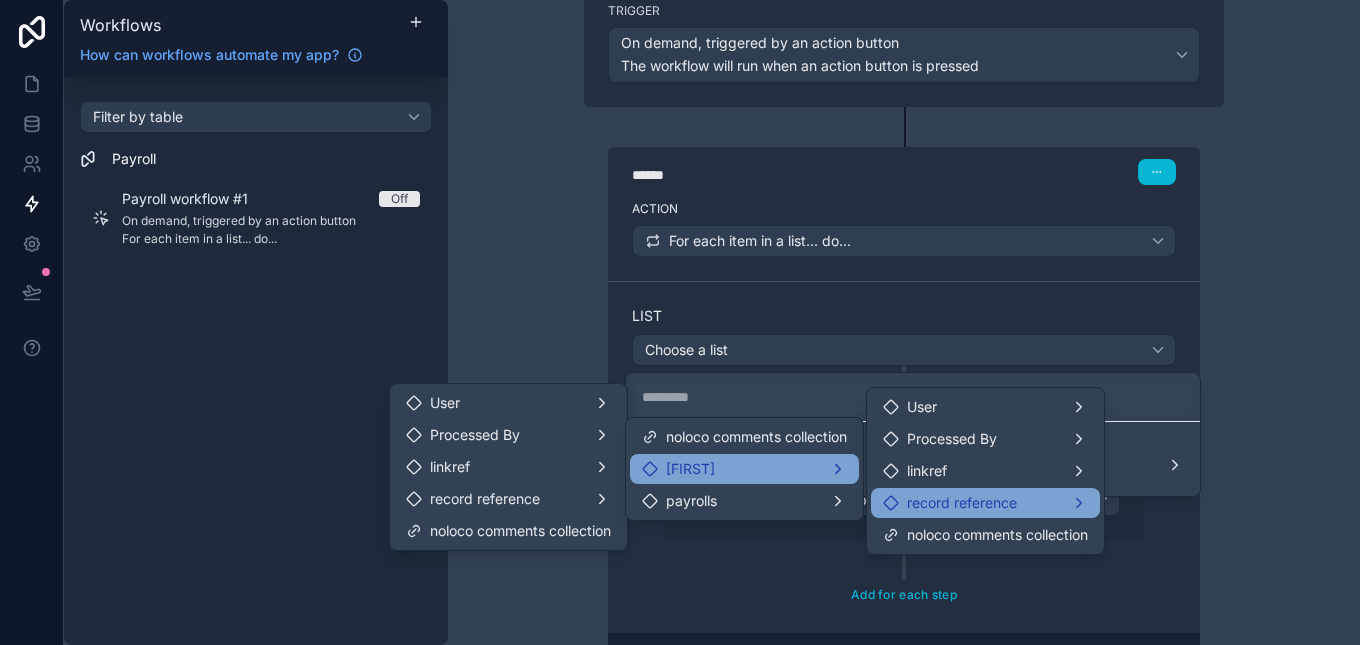 click on "record reference" at bounding box center (962, 503) 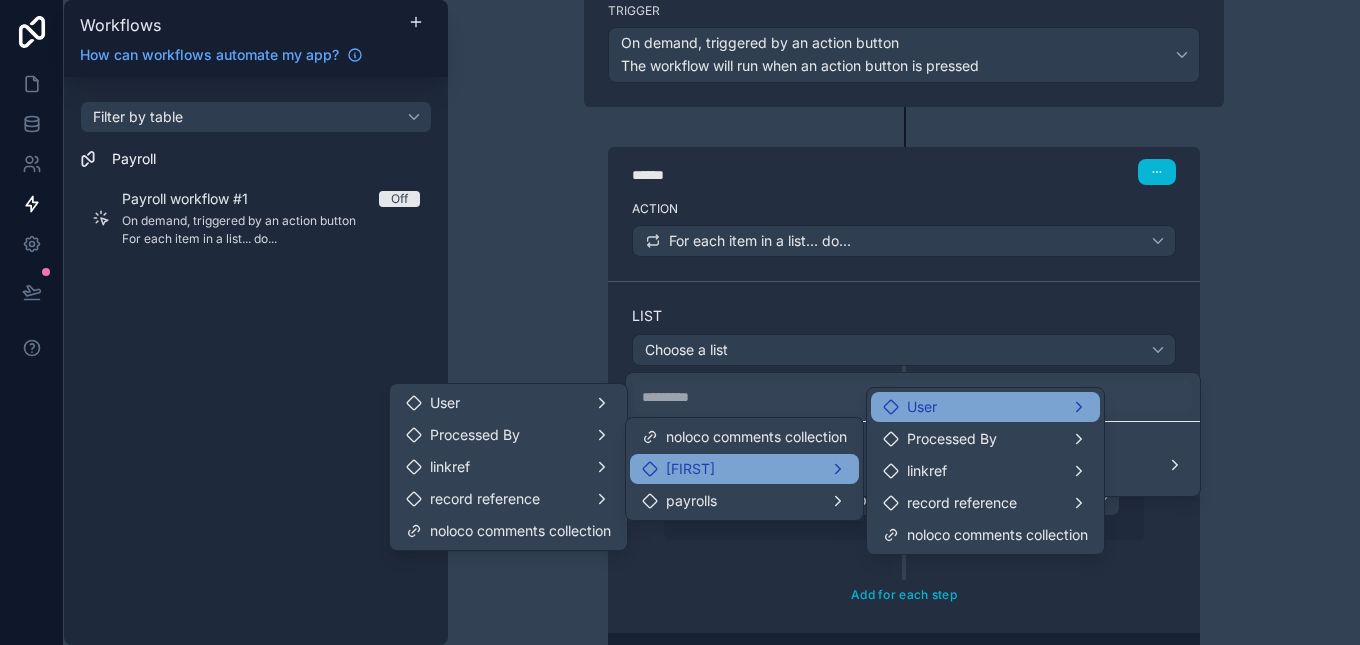 click on "User" at bounding box center [985, 407] 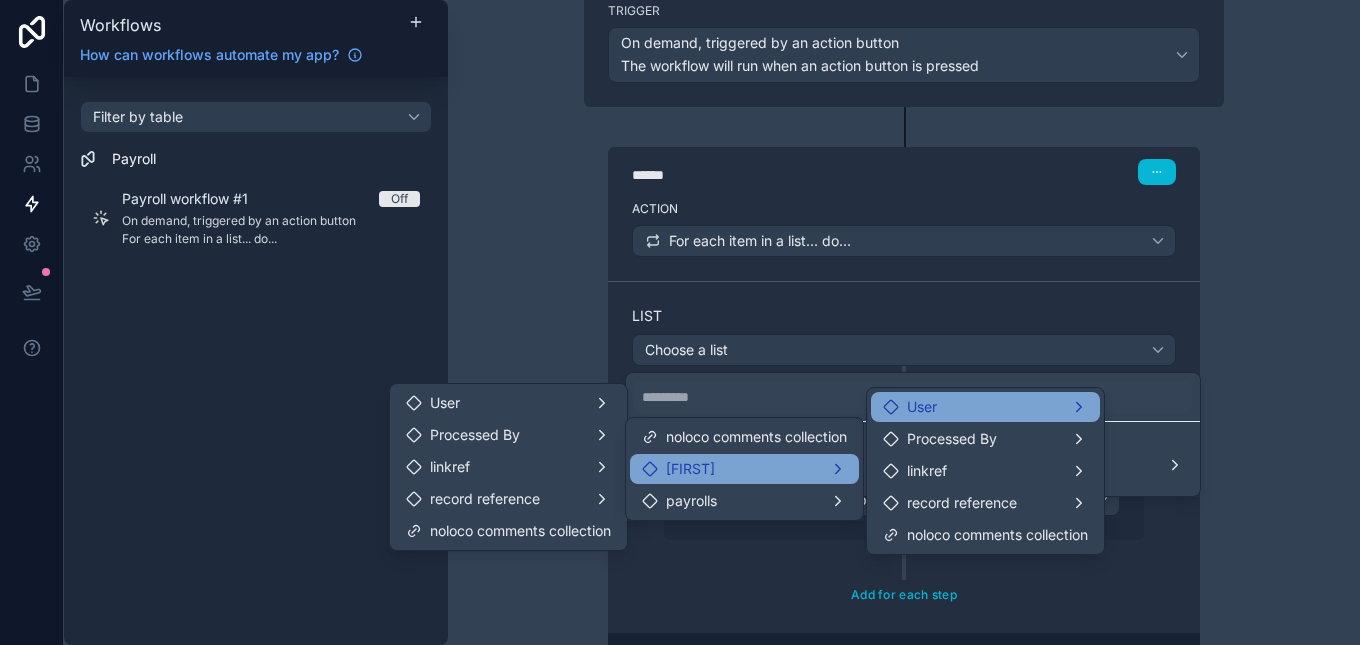 click on "User" at bounding box center (985, 407) 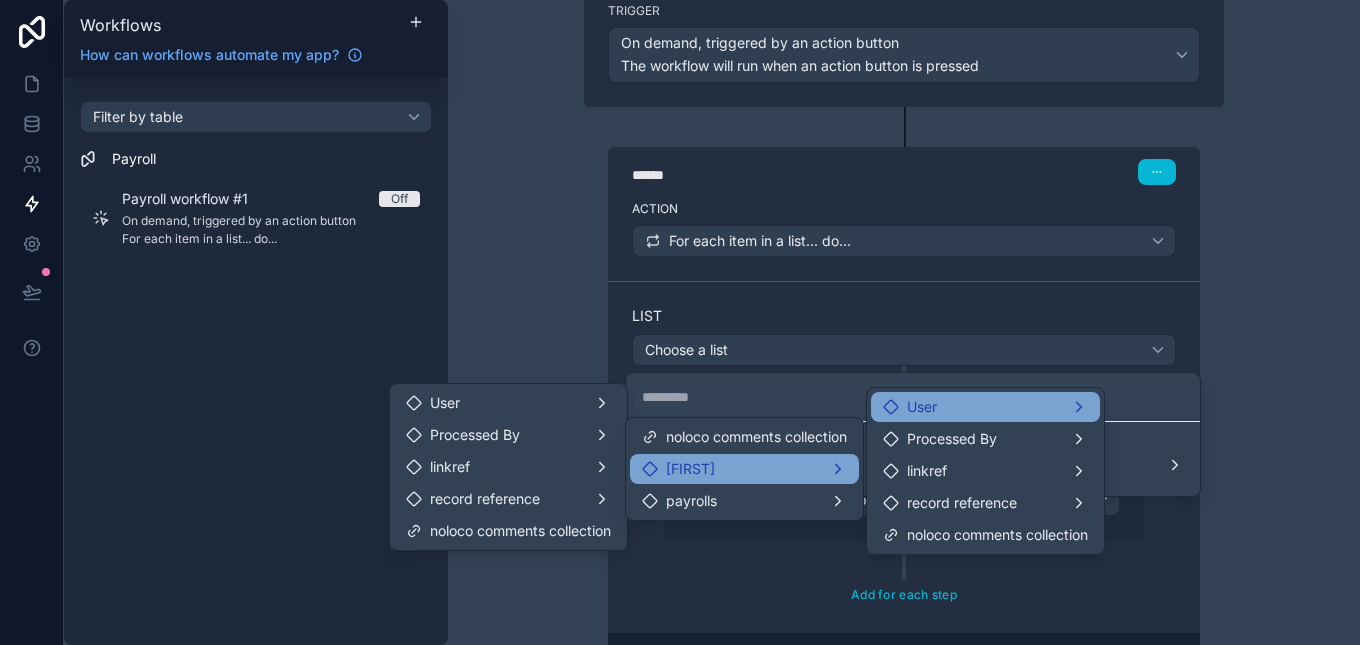 click on "User" at bounding box center [985, 407] 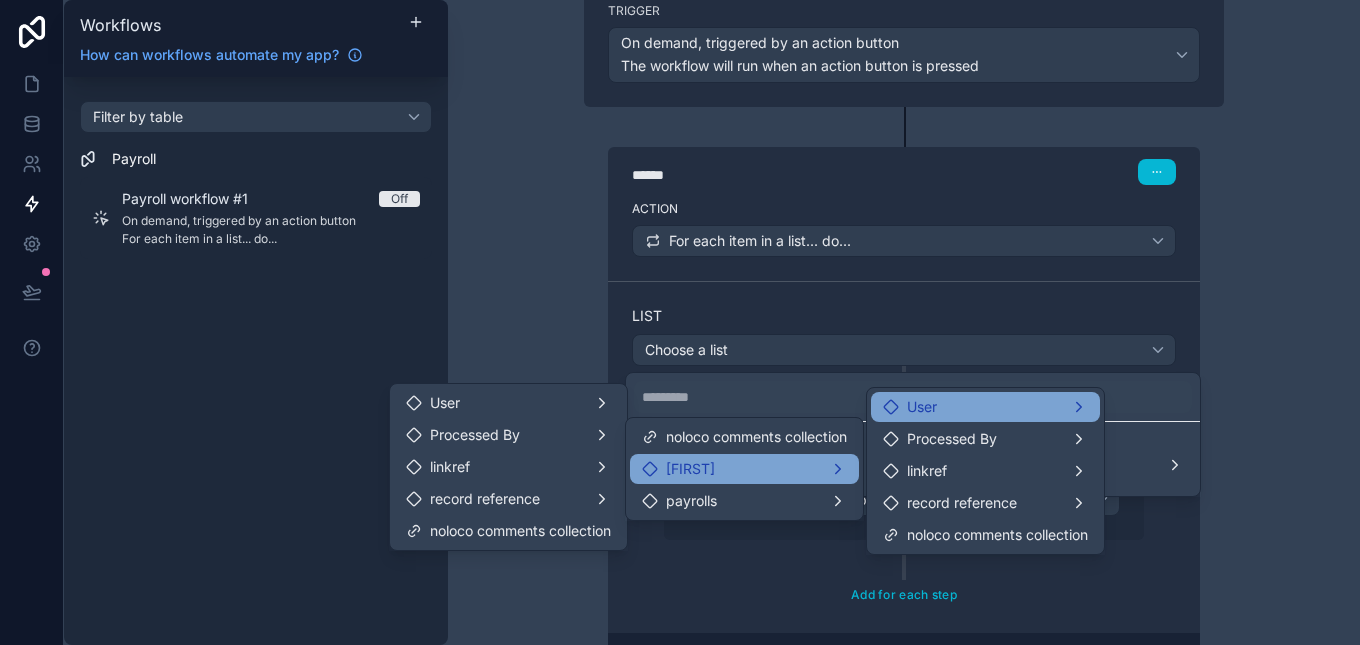 click on "User" at bounding box center [985, 407] 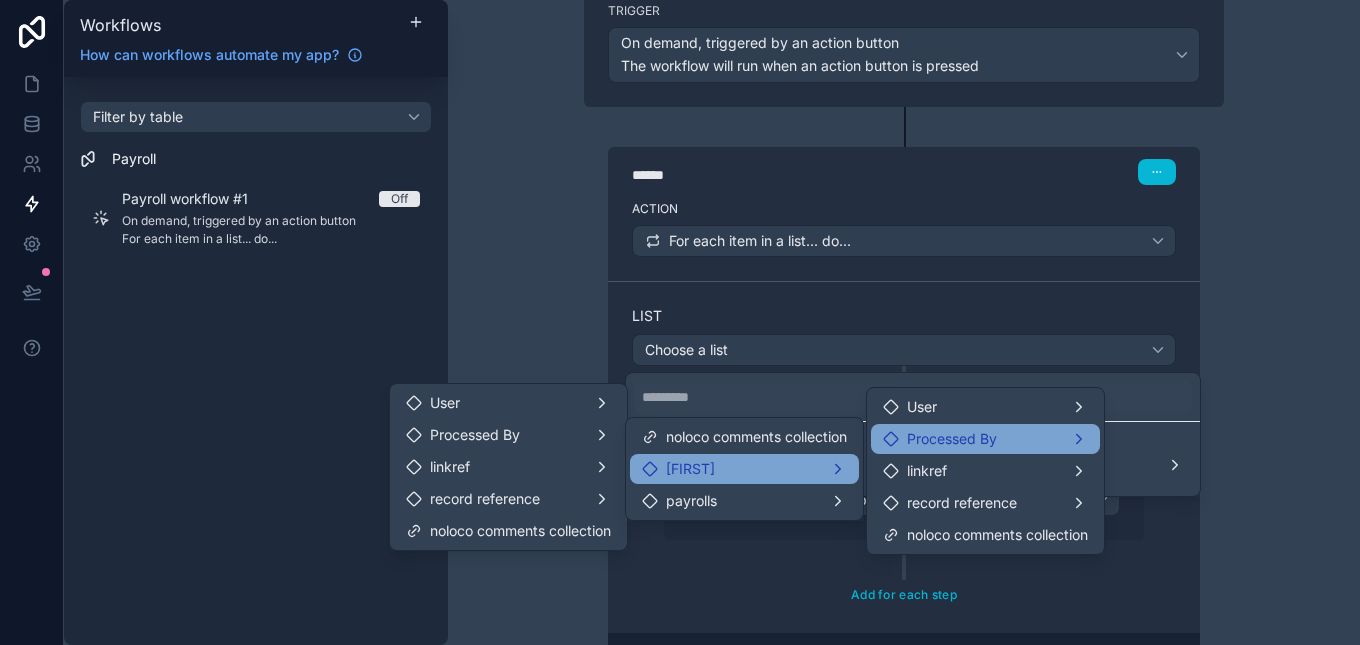 click on "Processed By" at bounding box center (985, 439) 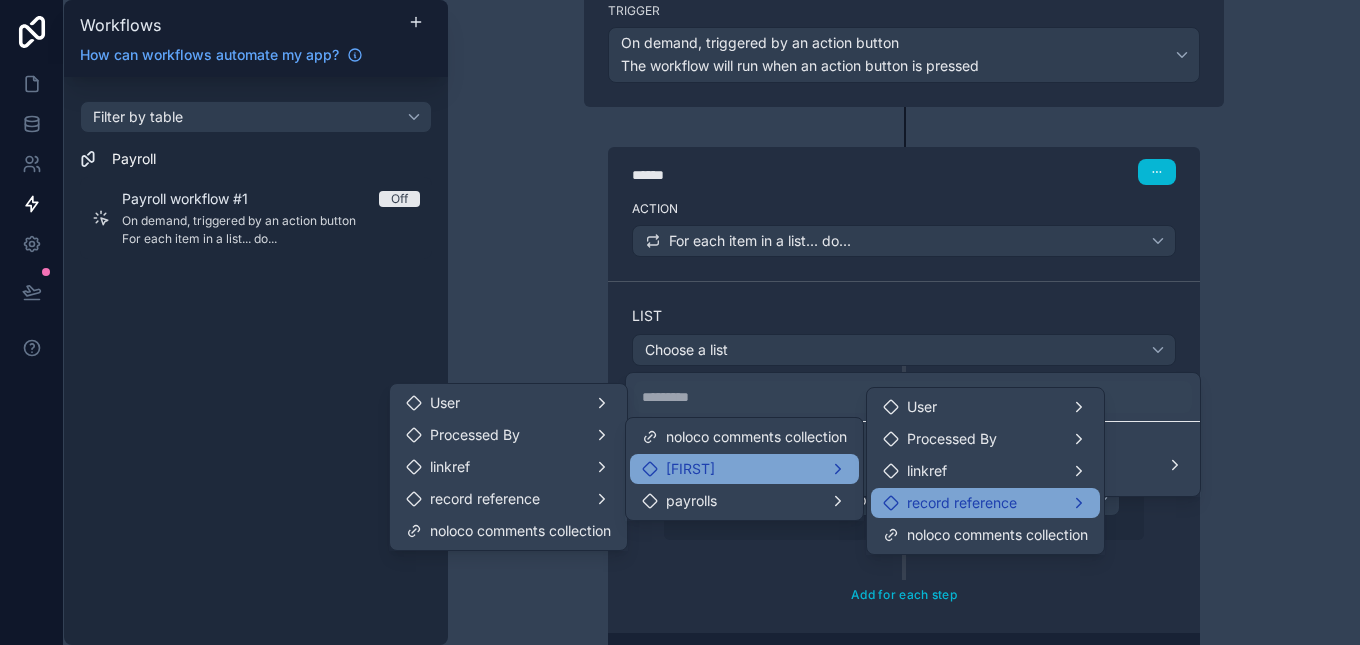 click on "record reference" at bounding box center (985, 503) 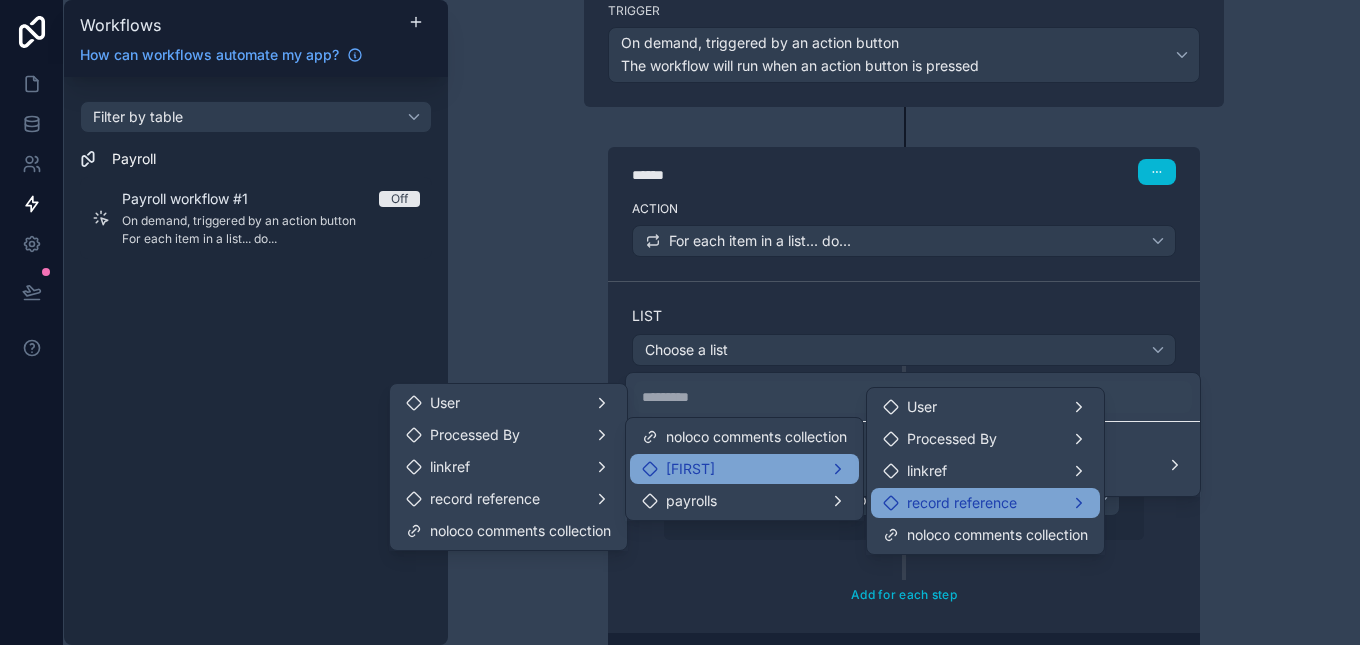 click on "record reference" at bounding box center [985, 503] 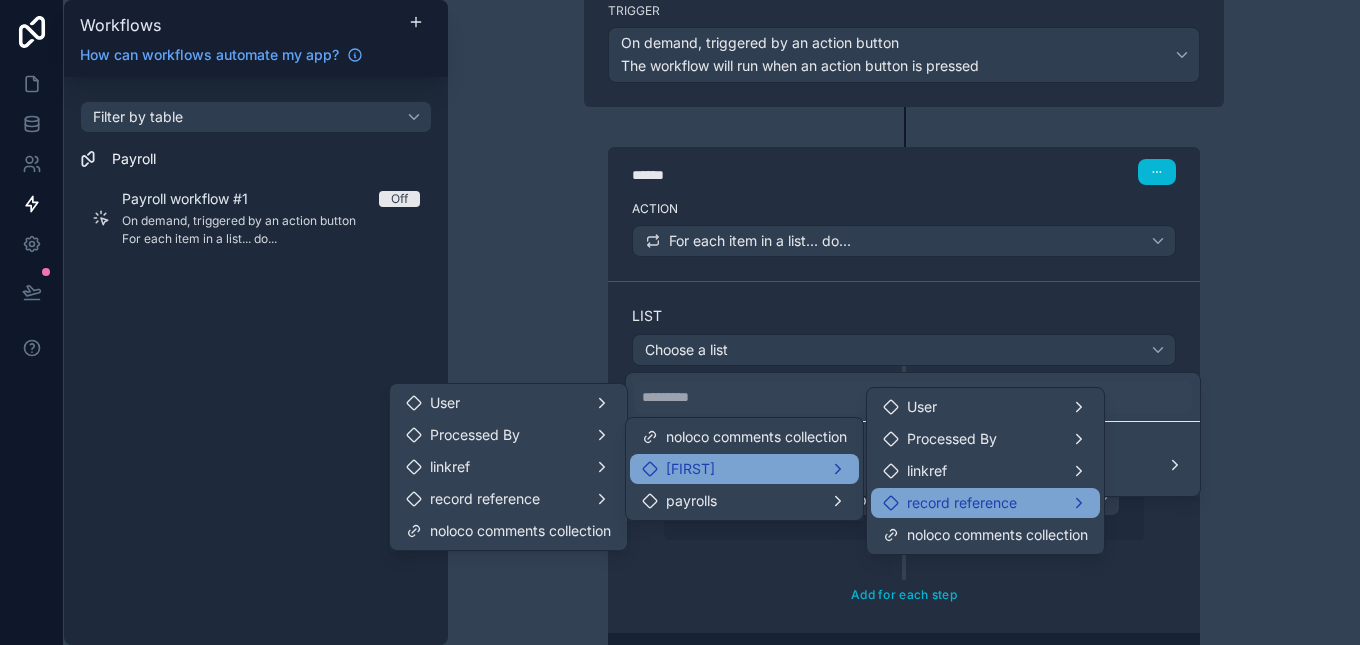 click at bounding box center [31, 244] 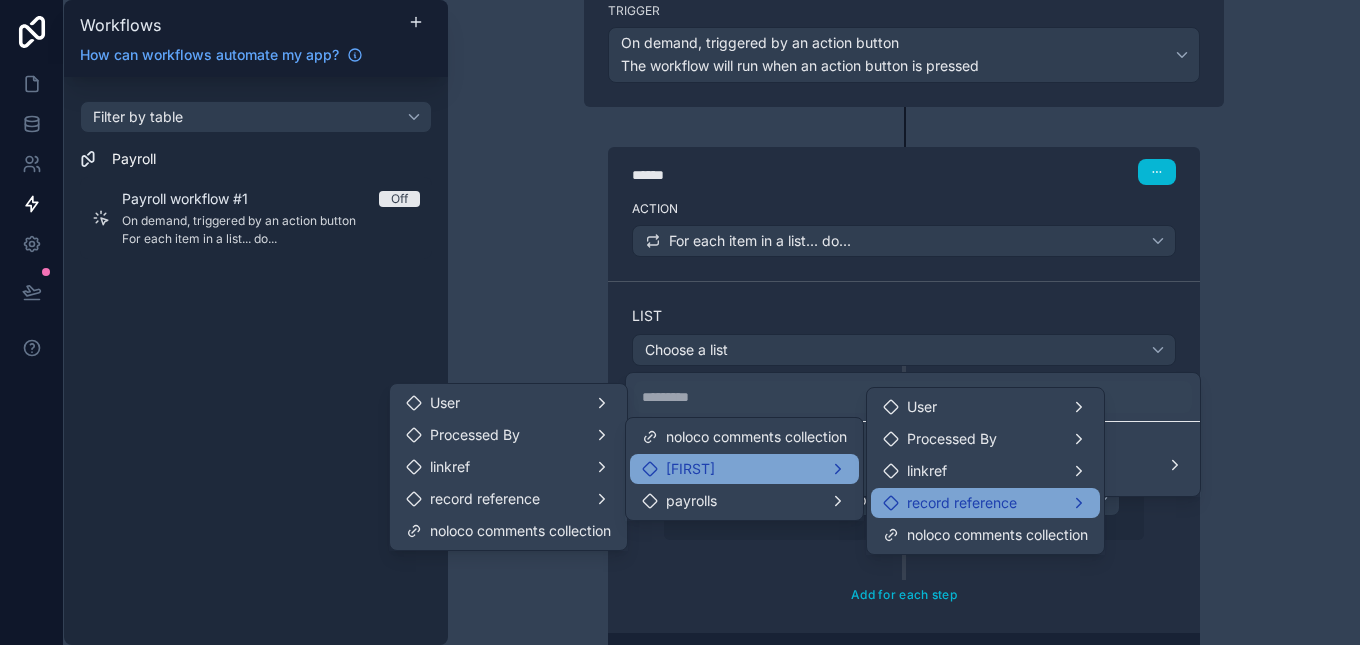 click at bounding box center [31, 244] 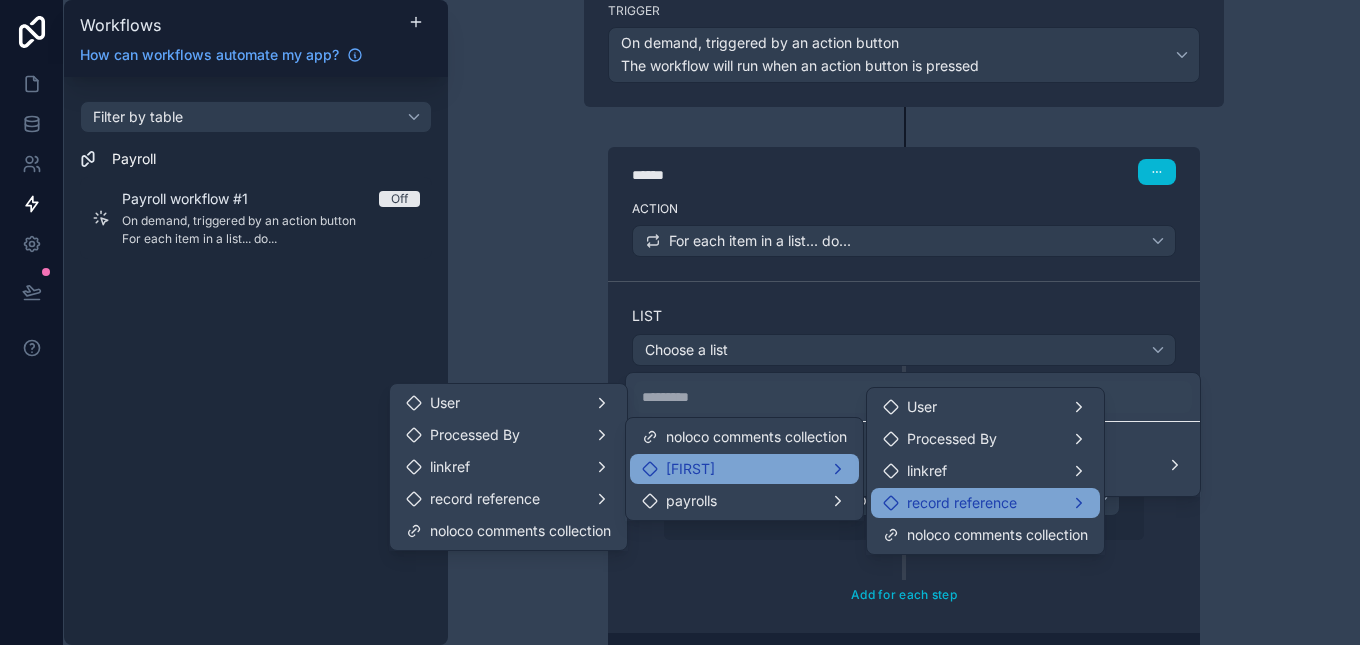 click at bounding box center (31, 244) 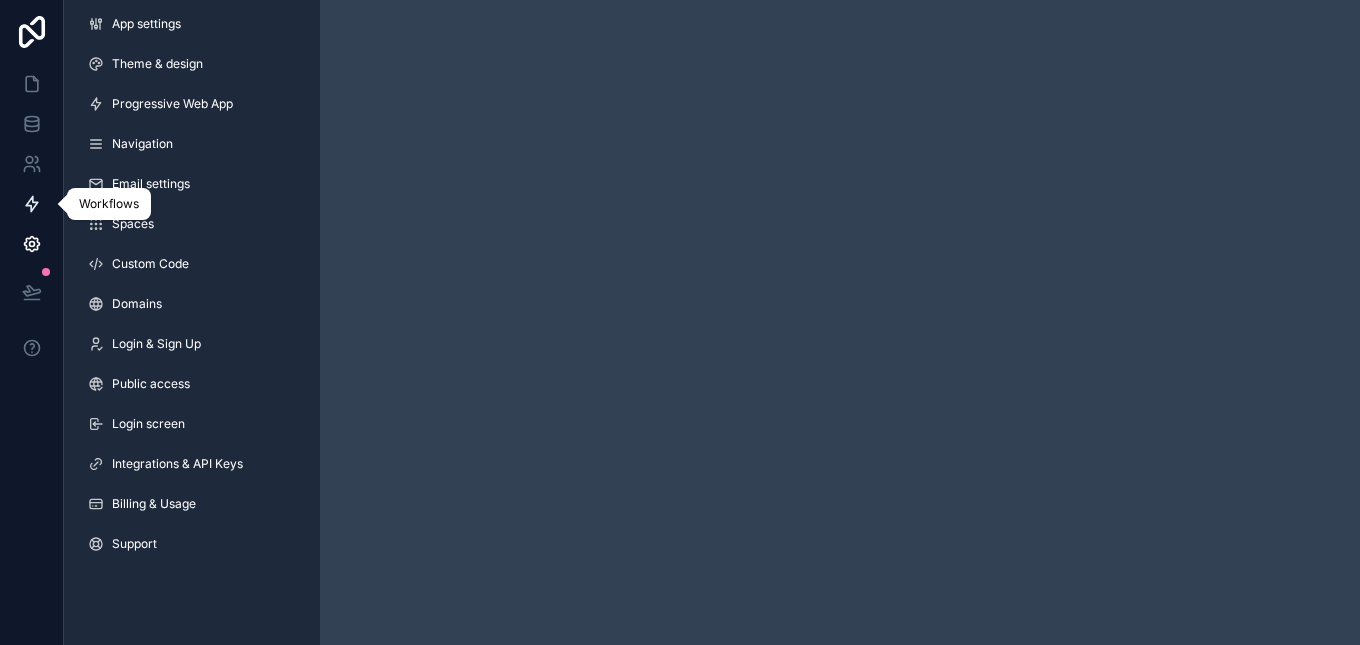 click 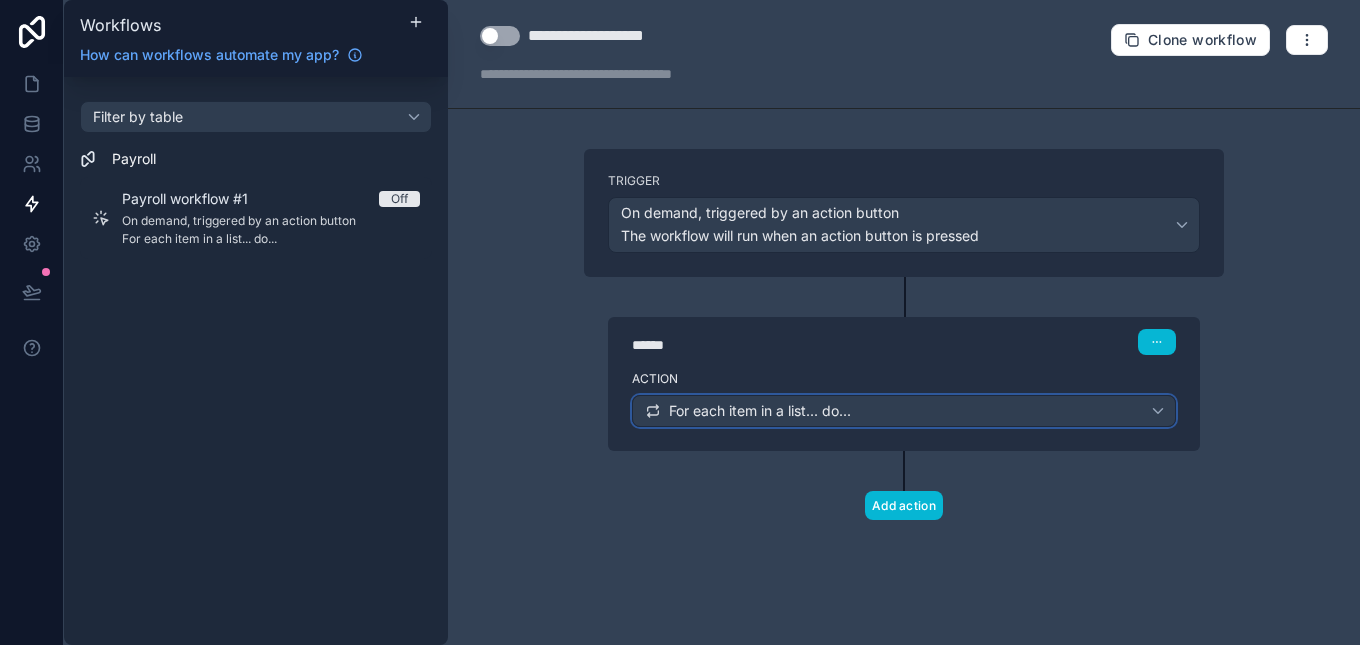 click on "For each item in a list... do..." at bounding box center [904, 411] 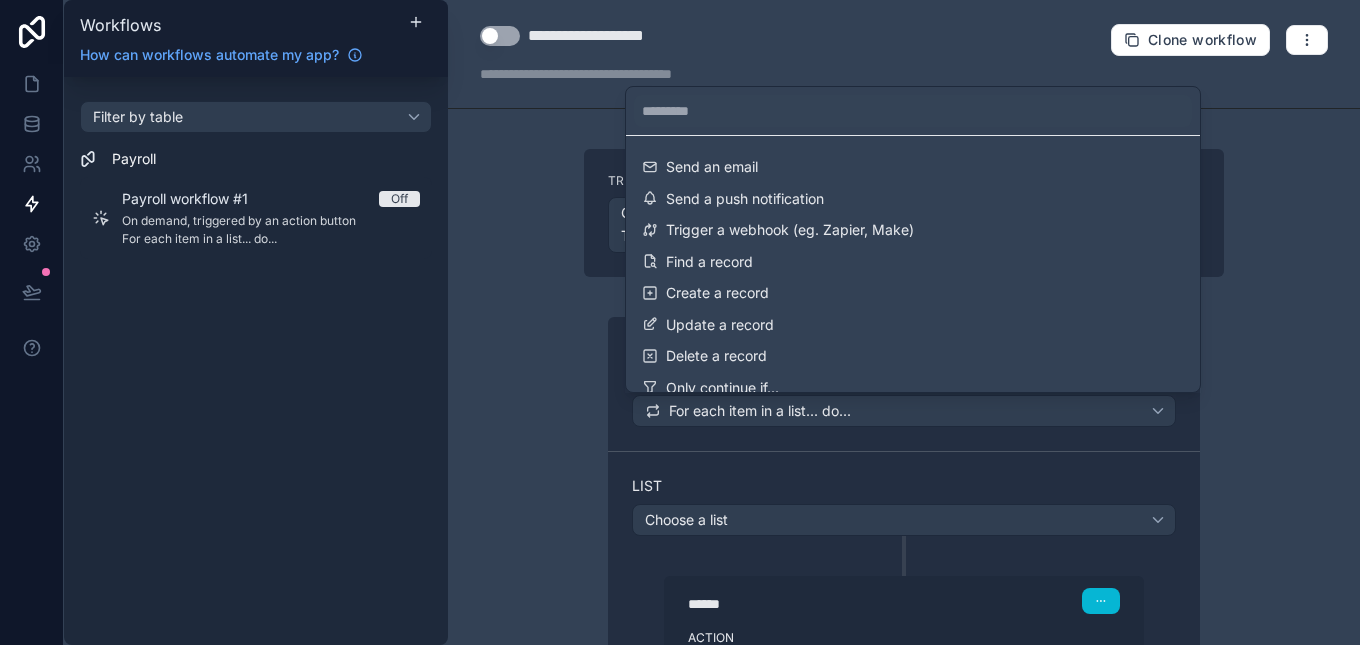 click at bounding box center [680, 322] 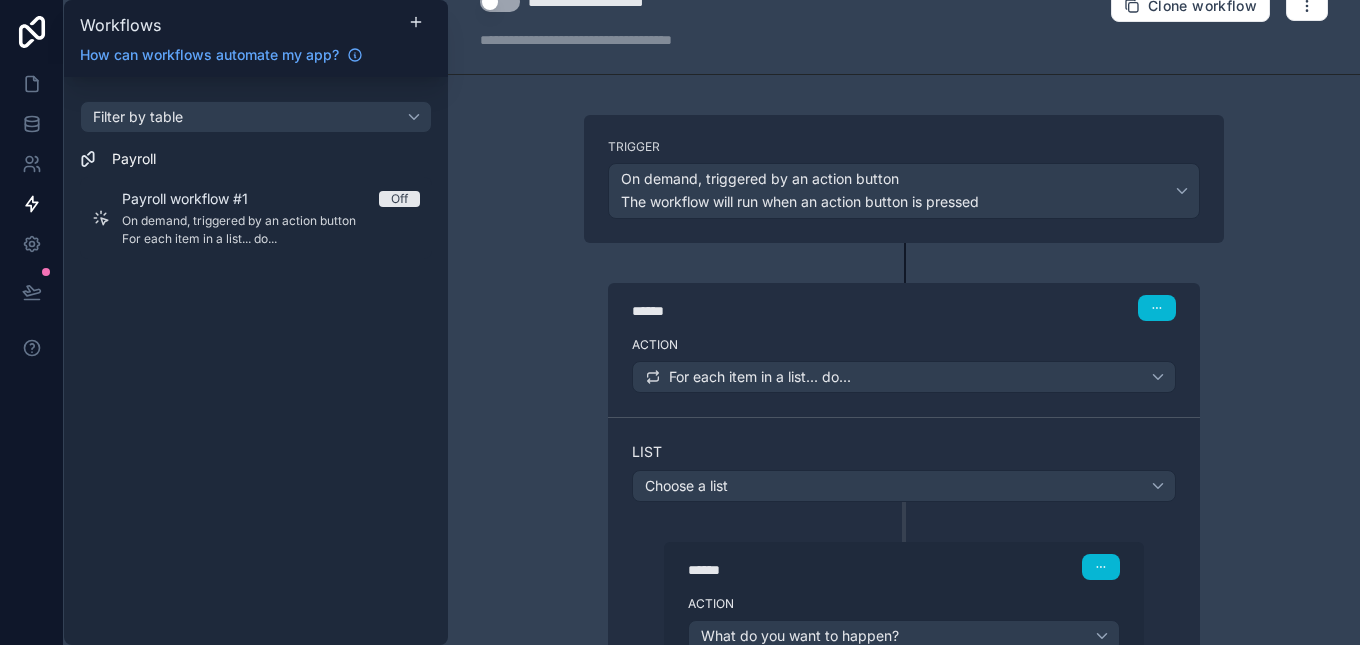 scroll, scrollTop: 0, scrollLeft: 0, axis: both 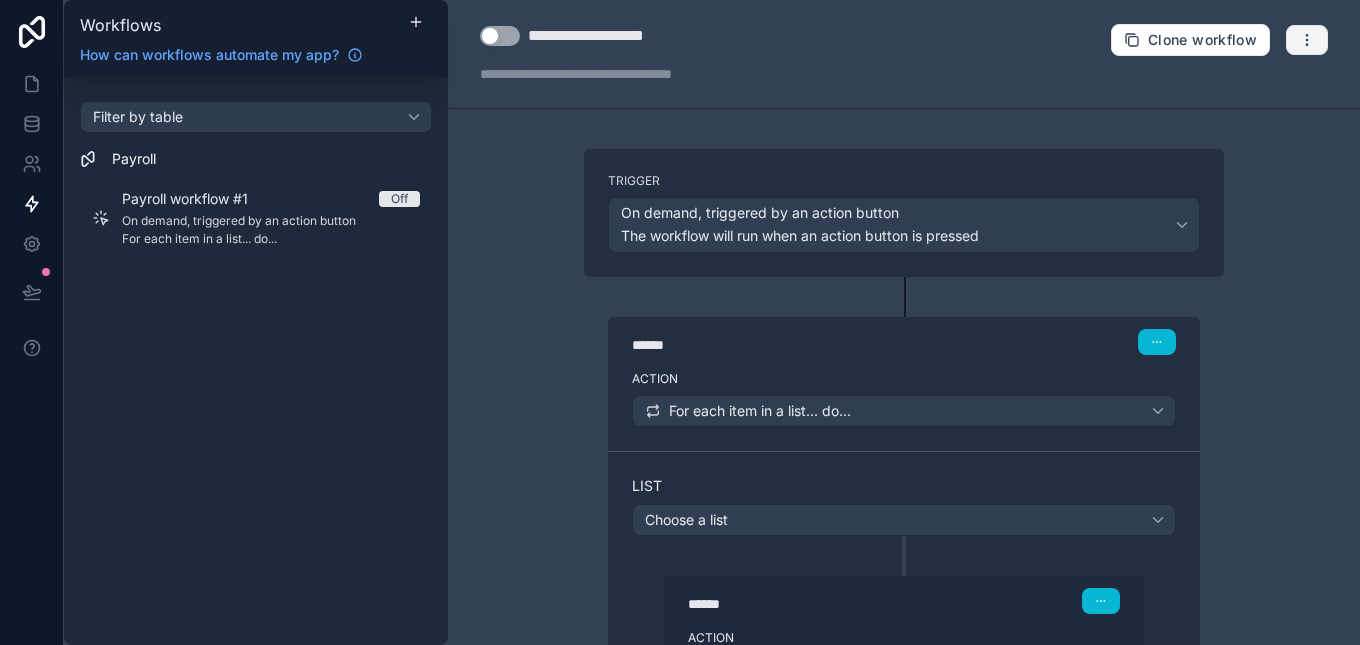 click 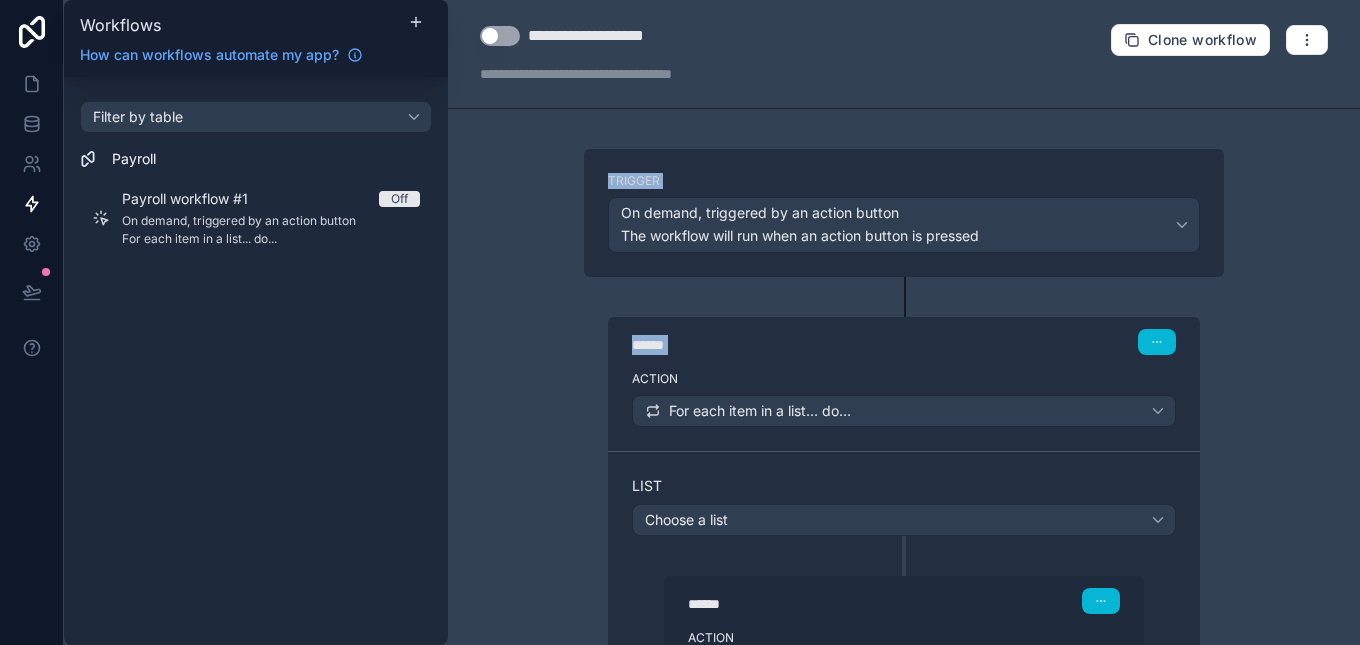 drag, startPoint x: 1343, startPoint y: 198, endPoint x: 1355, endPoint y: 331, distance: 133.54025 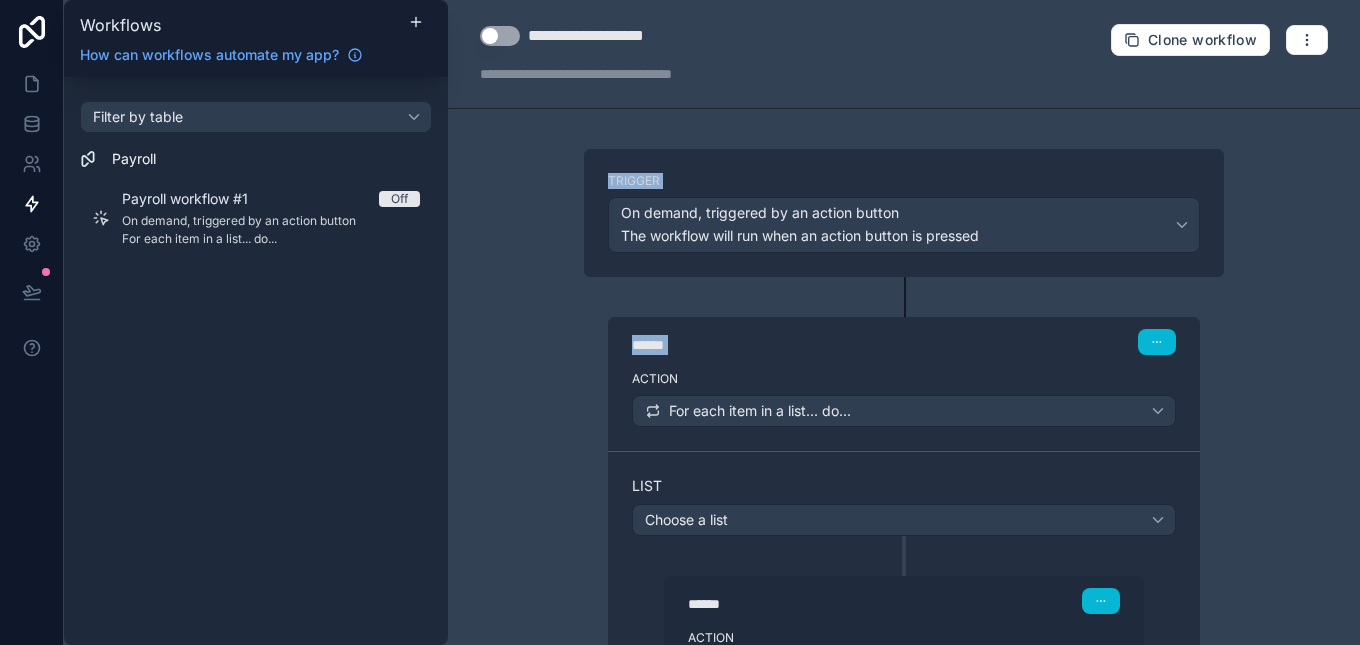 click on "**********" at bounding box center [904, 322] 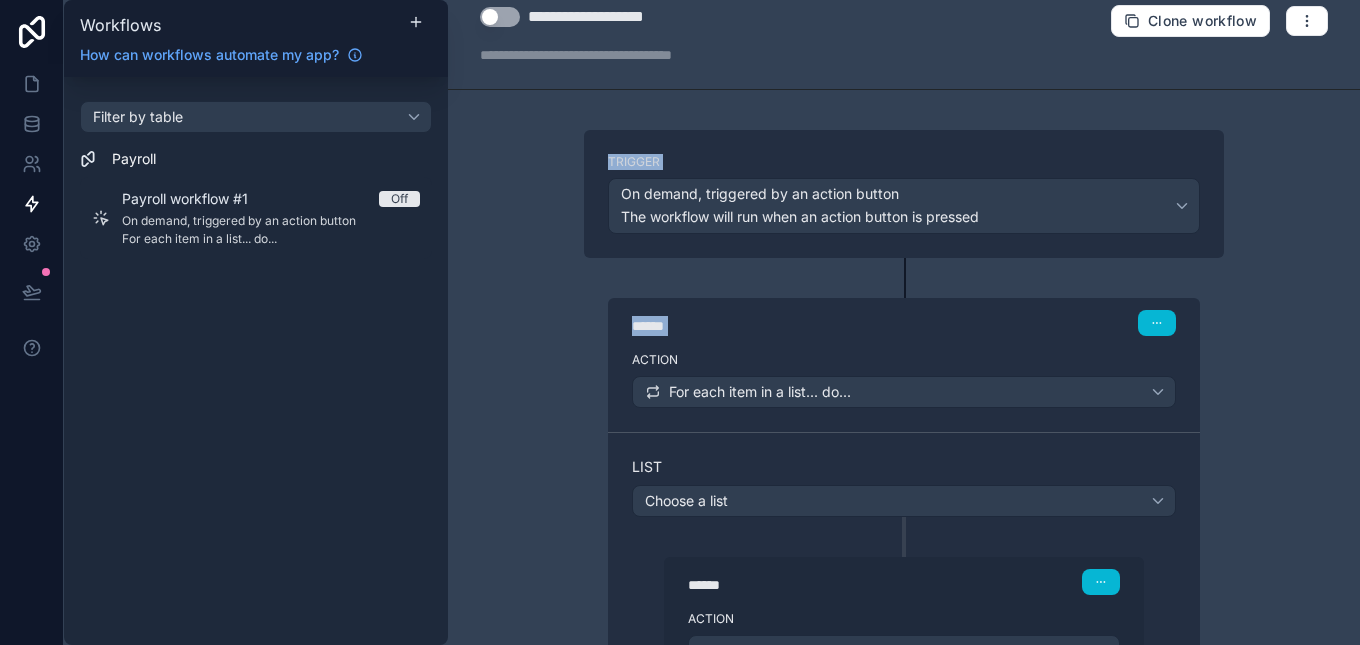 scroll, scrollTop: 0, scrollLeft: 0, axis: both 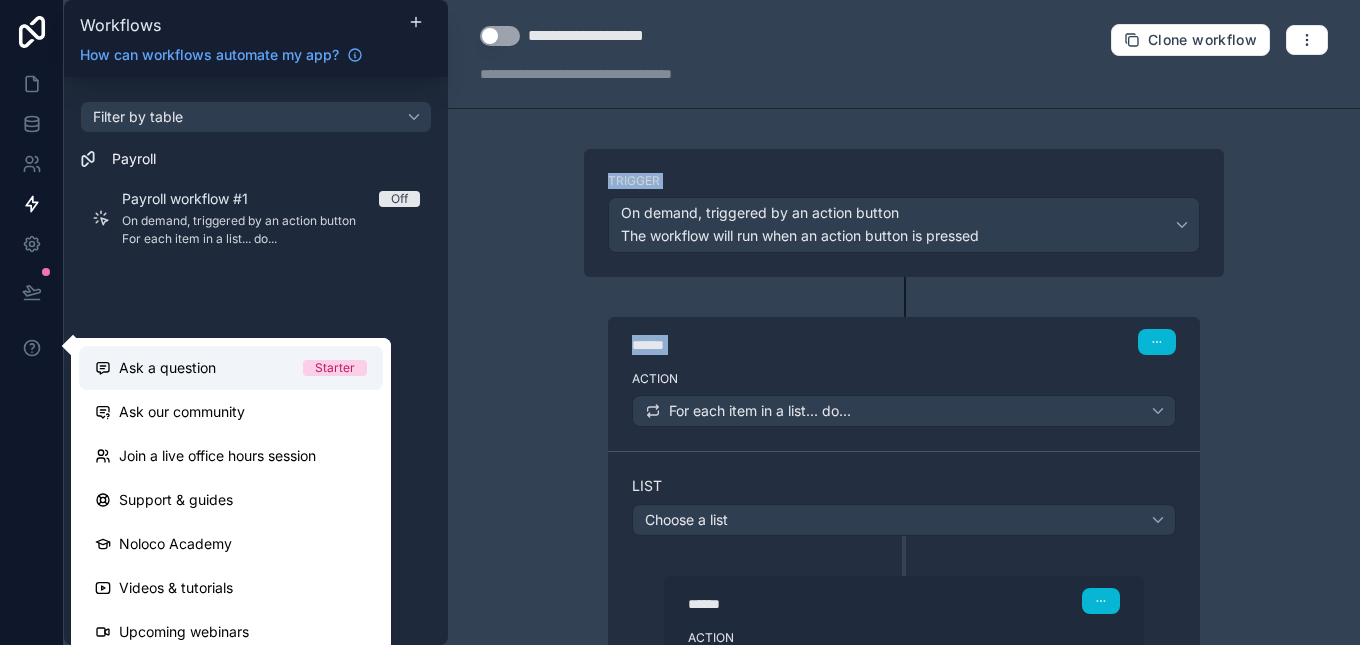 click on "Ask a question" at bounding box center (167, 368) 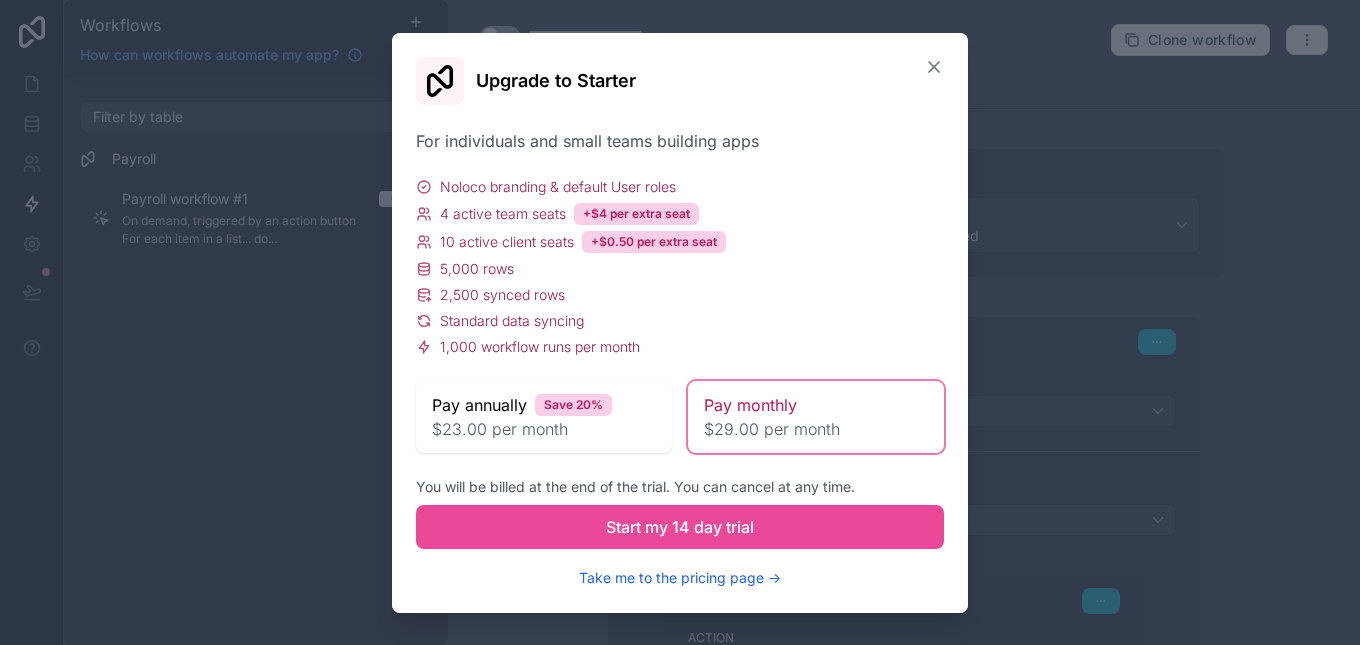 click 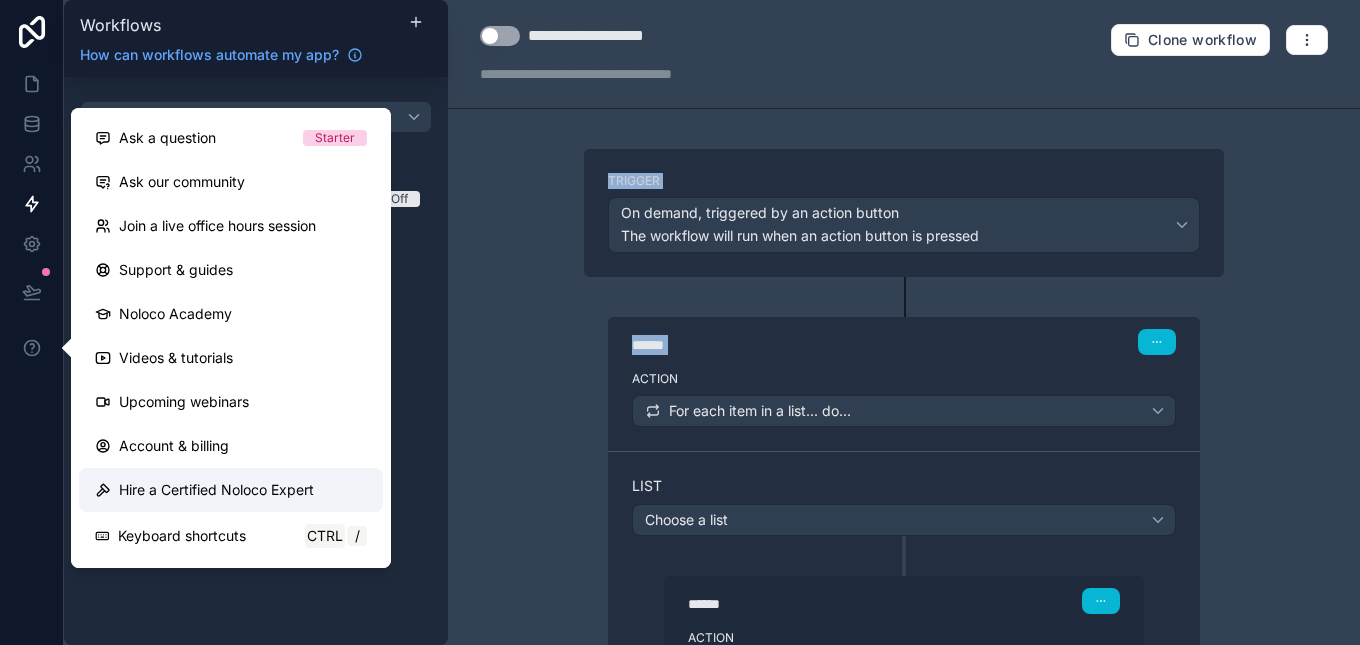 click on "Hire a Certified Noloco Expert" at bounding box center (216, 490) 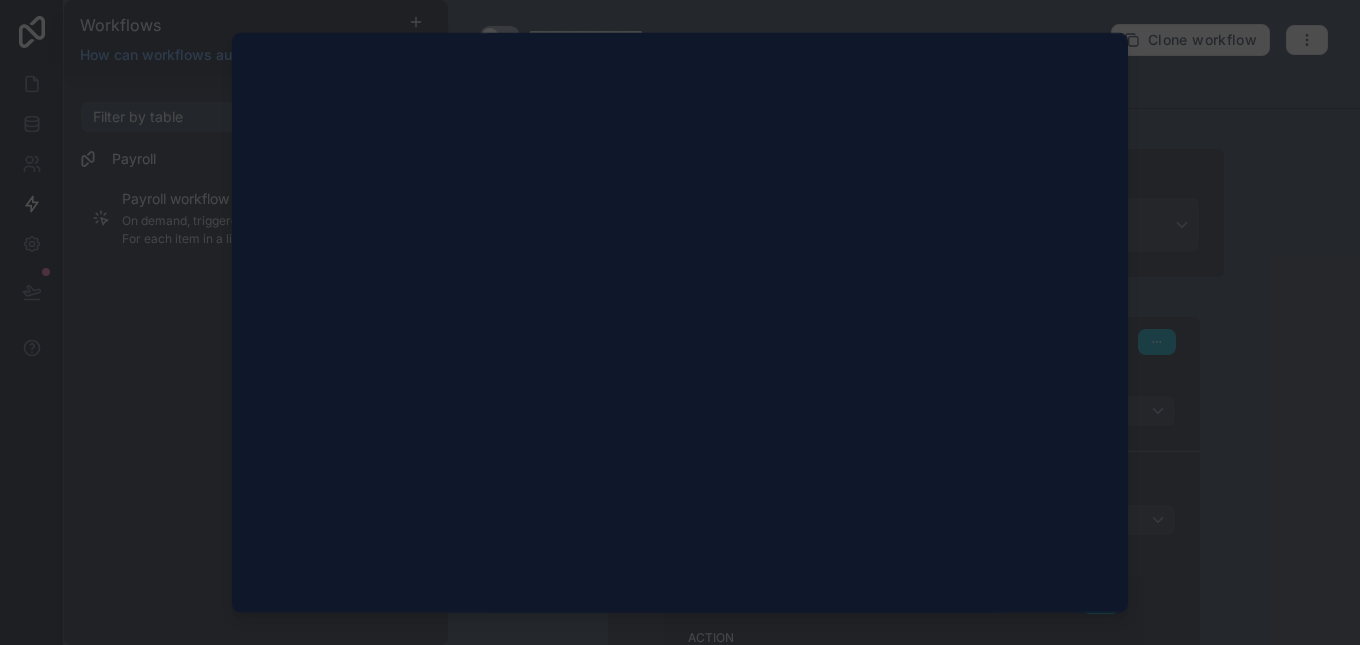 scroll, scrollTop: 125, scrollLeft: 0, axis: vertical 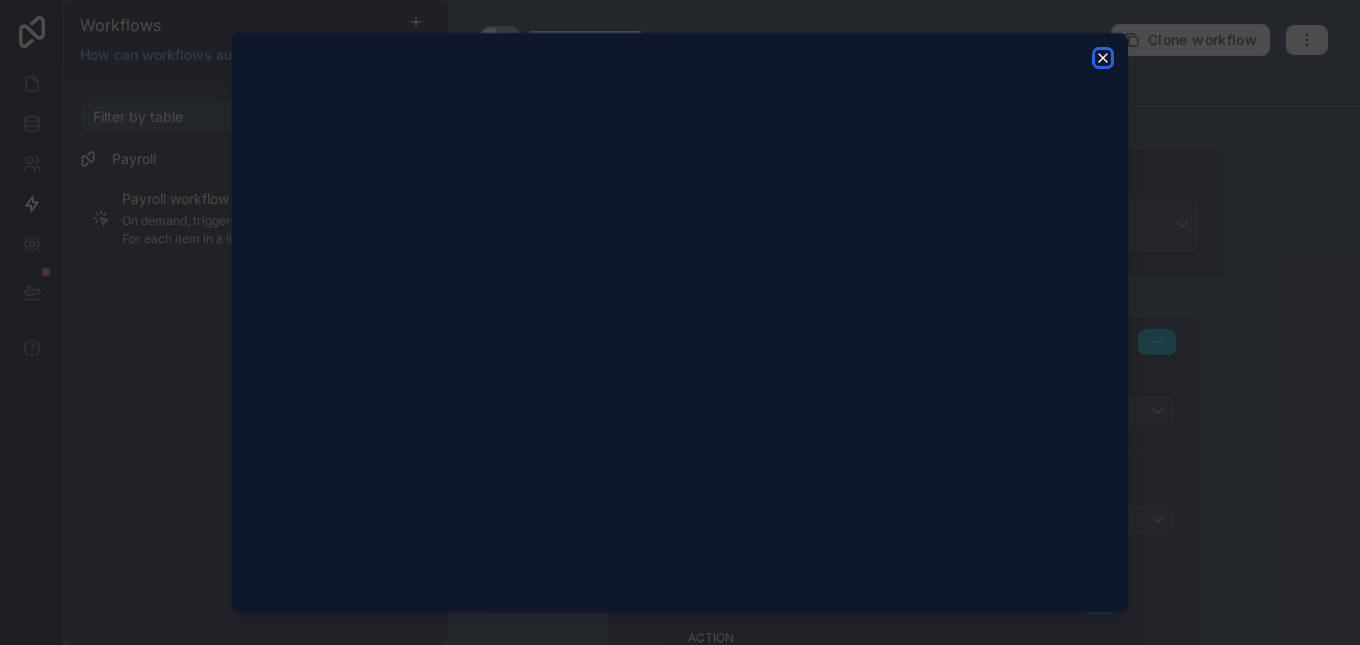 click 